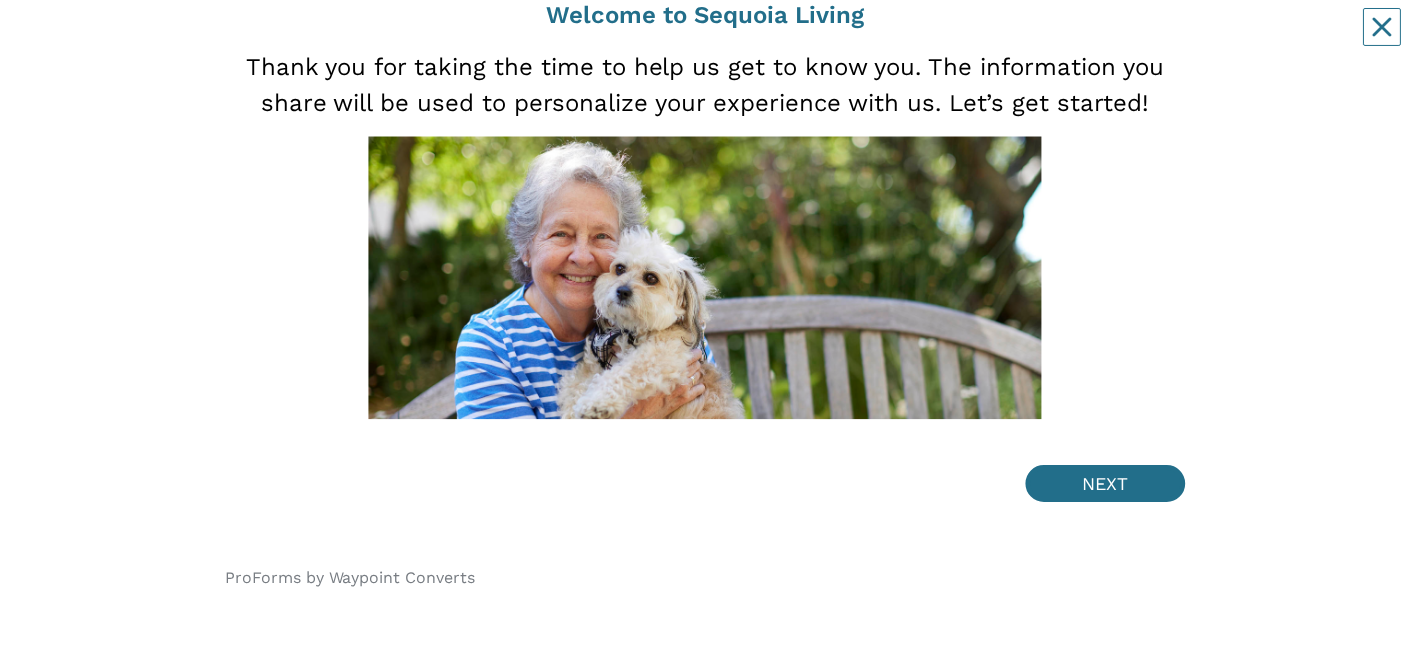 scroll, scrollTop: 179, scrollLeft: 0, axis: vertical 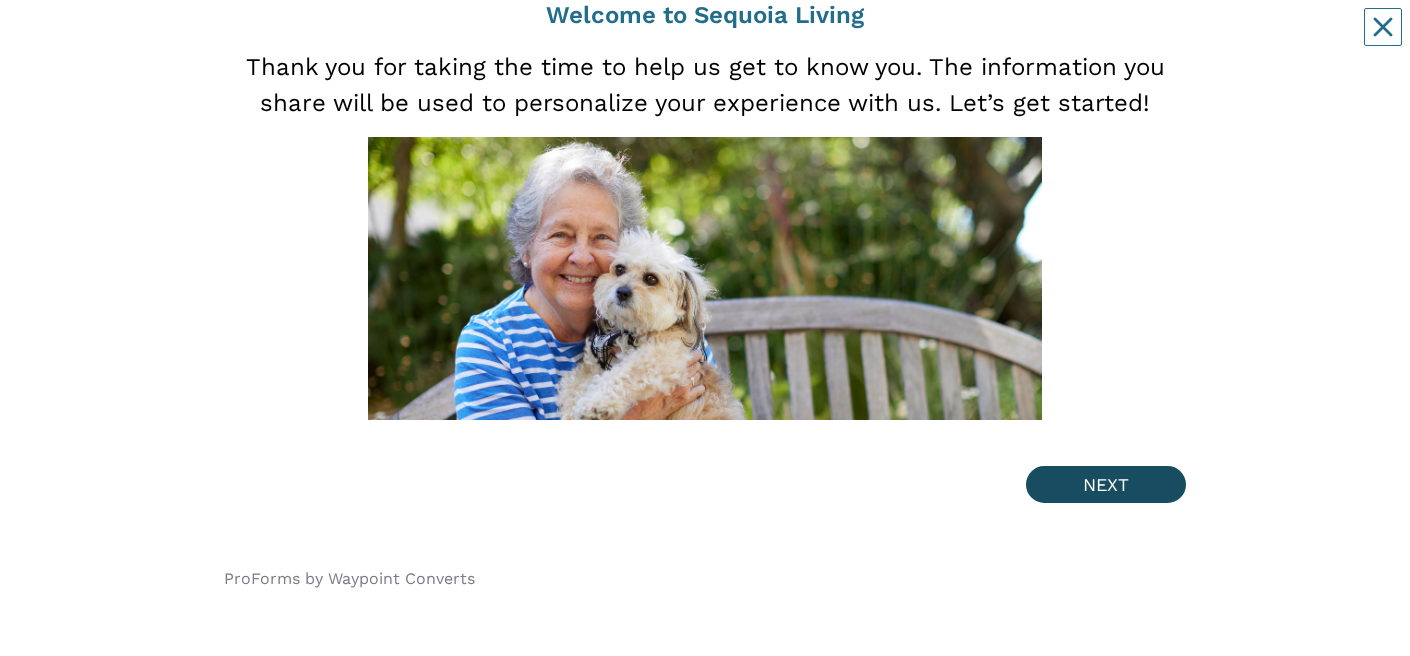 click on "NEXT" at bounding box center [1106, 484] 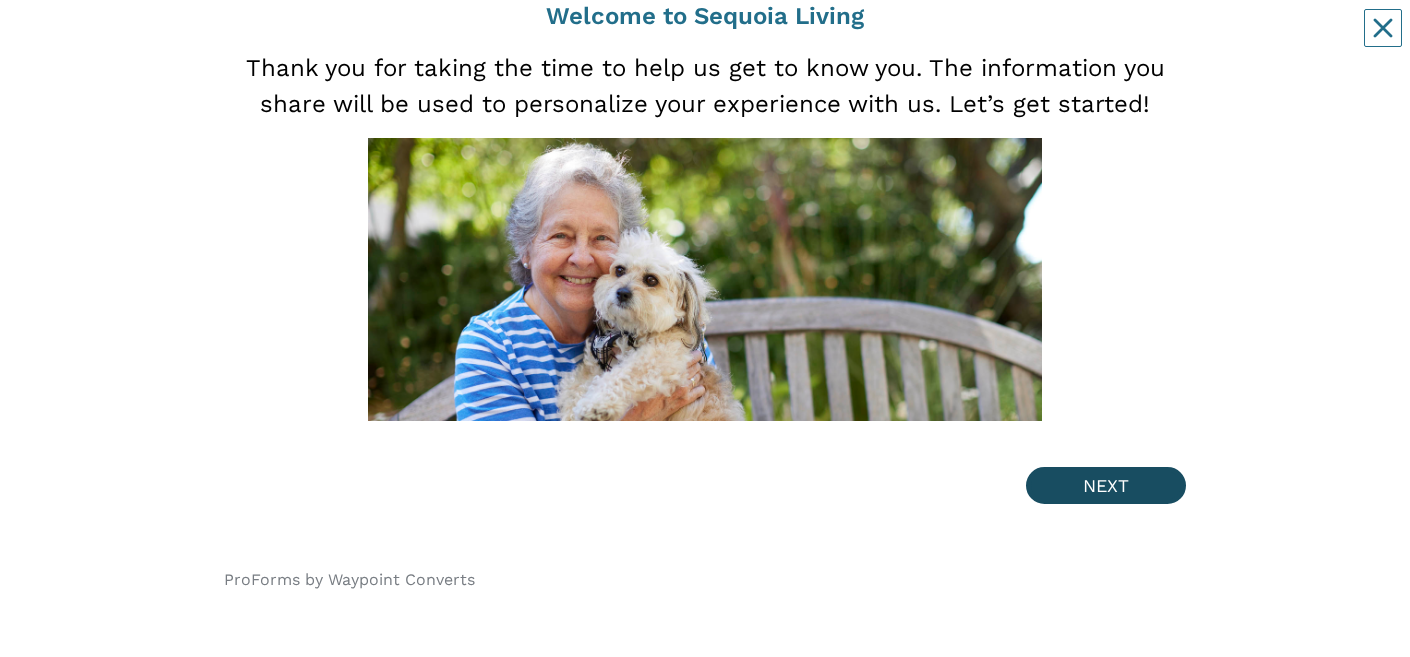 scroll, scrollTop: 0, scrollLeft: 0, axis: both 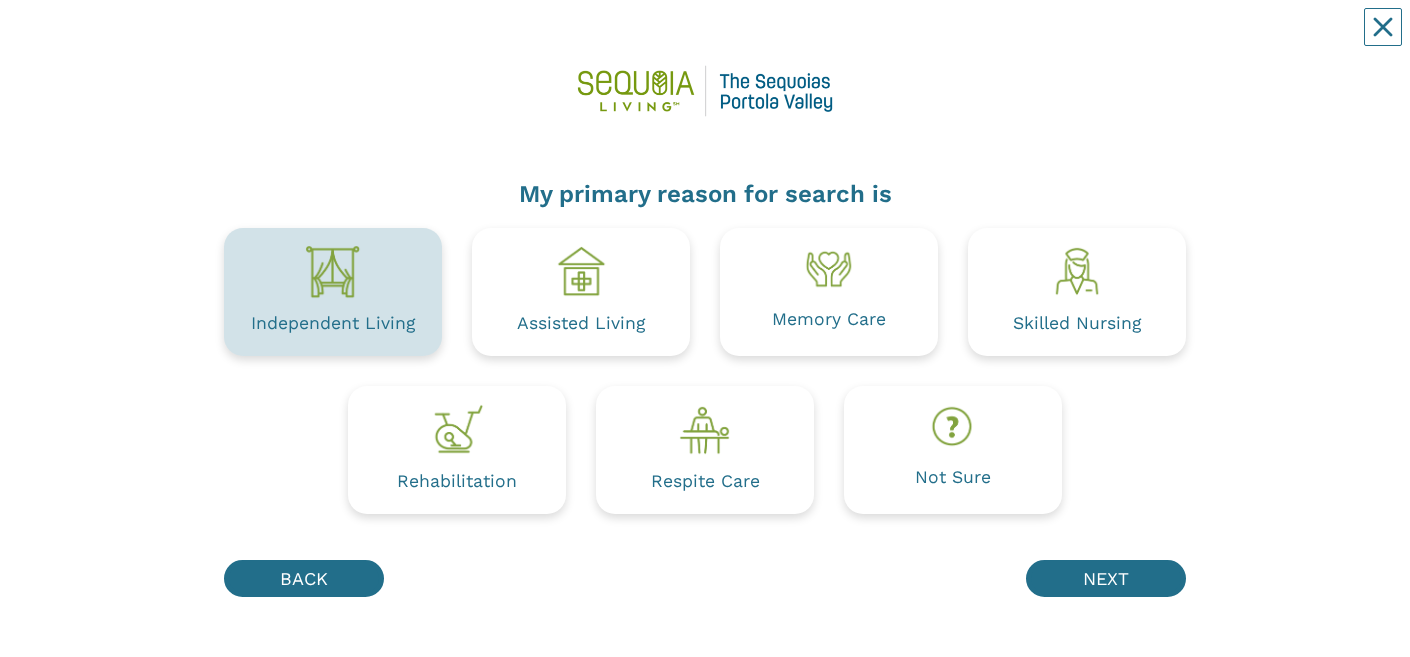click on "Independent Living" at bounding box center [333, 292] 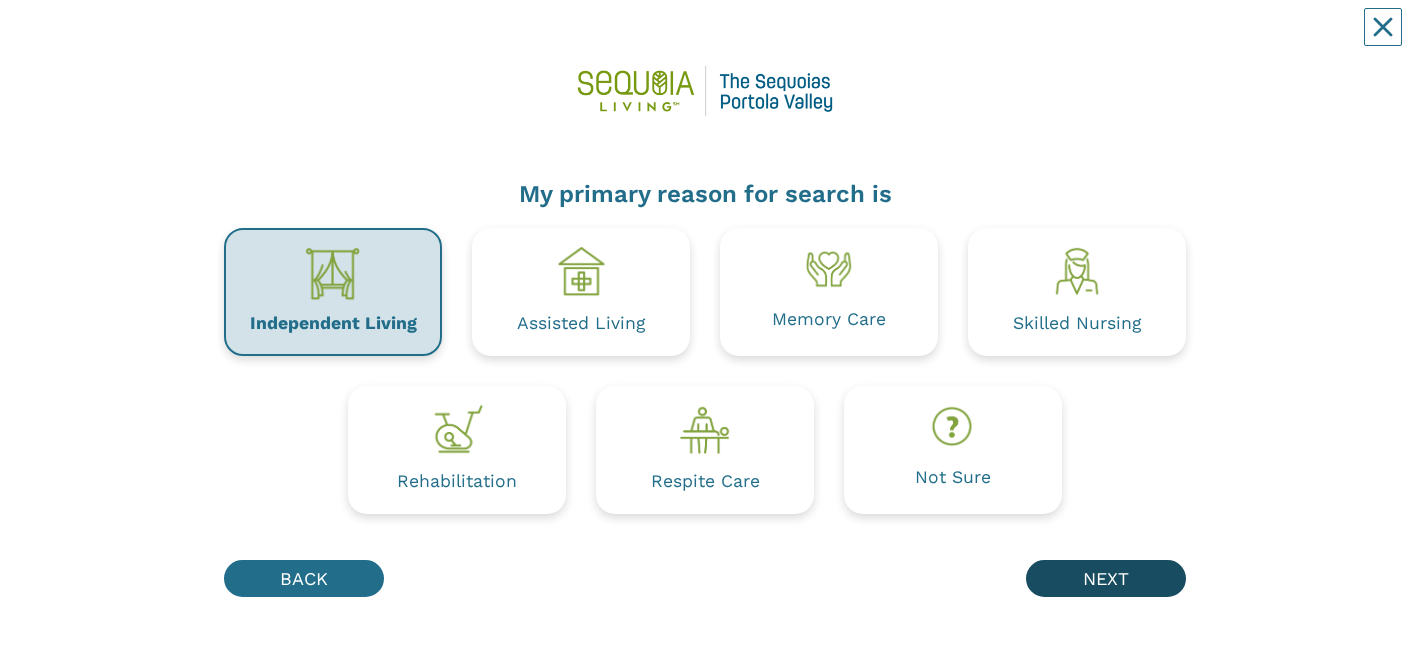click on "NEXT" at bounding box center [1106, 578] 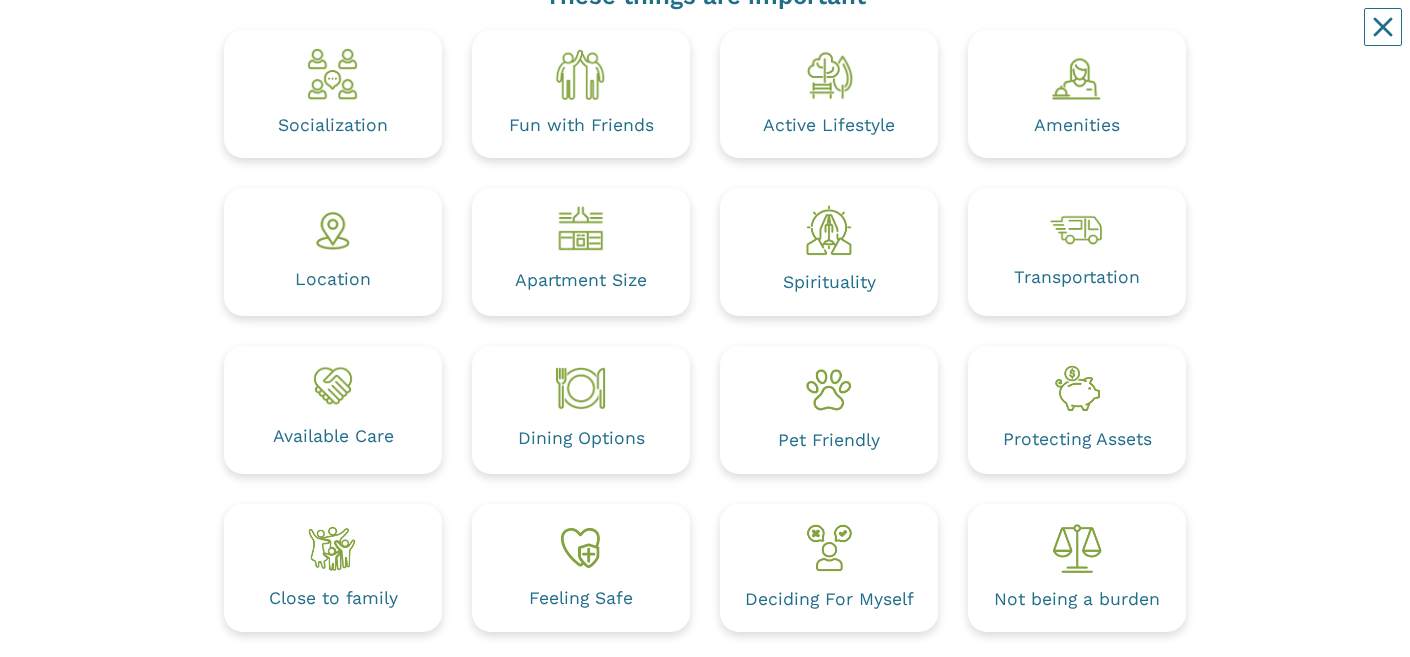 scroll, scrollTop: 201, scrollLeft: 0, axis: vertical 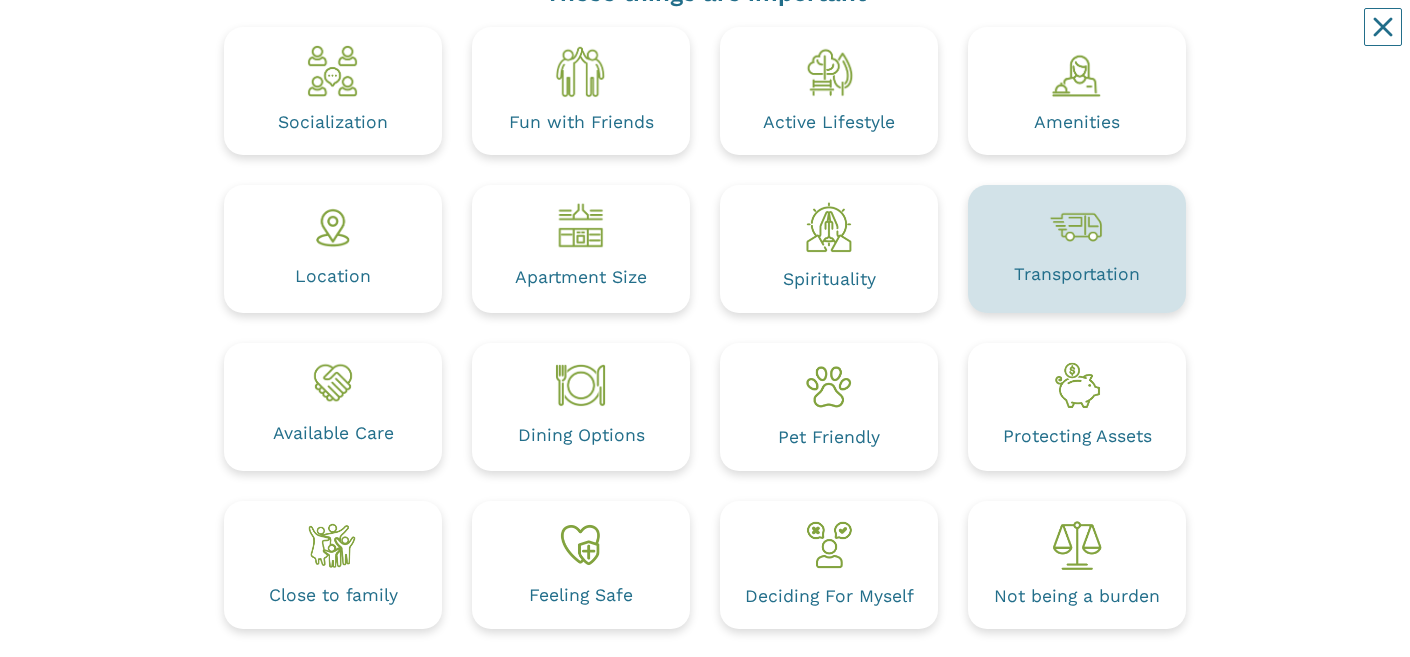 click on "Transportation" at bounding box center (1077, 249) 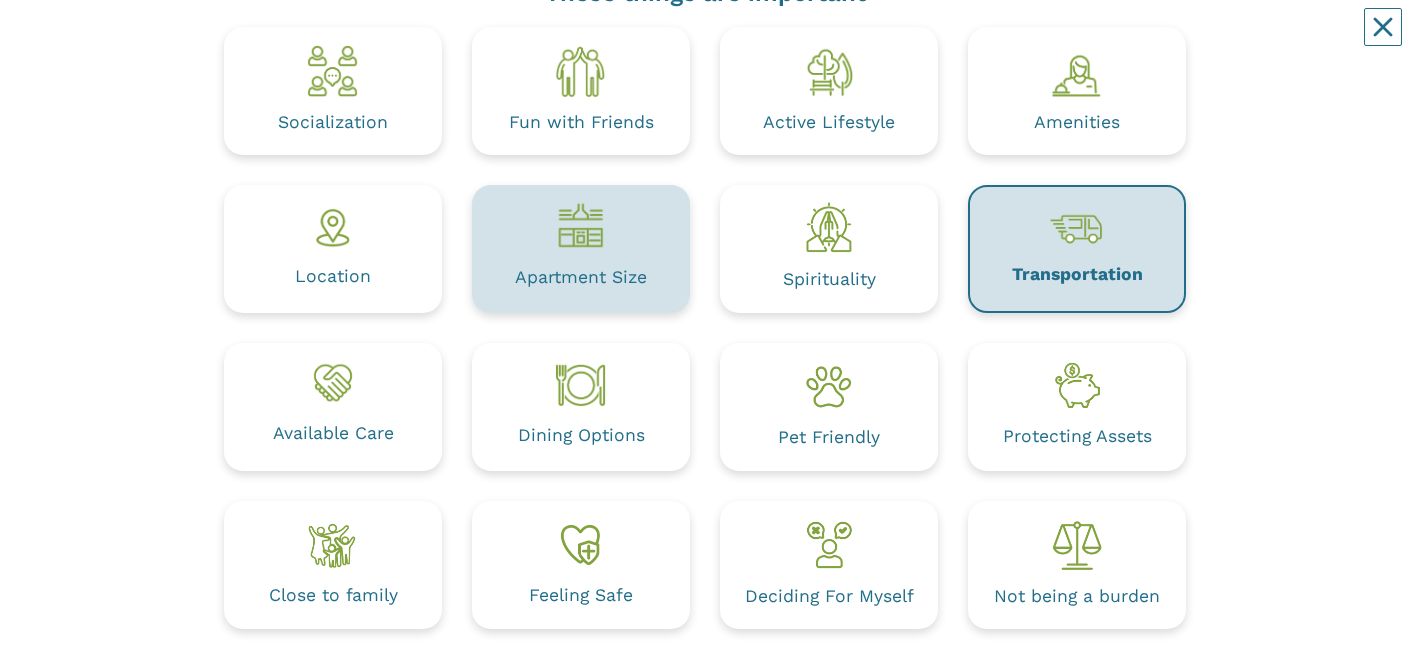click on "Apartment Size" at bounding box center (581, 277) 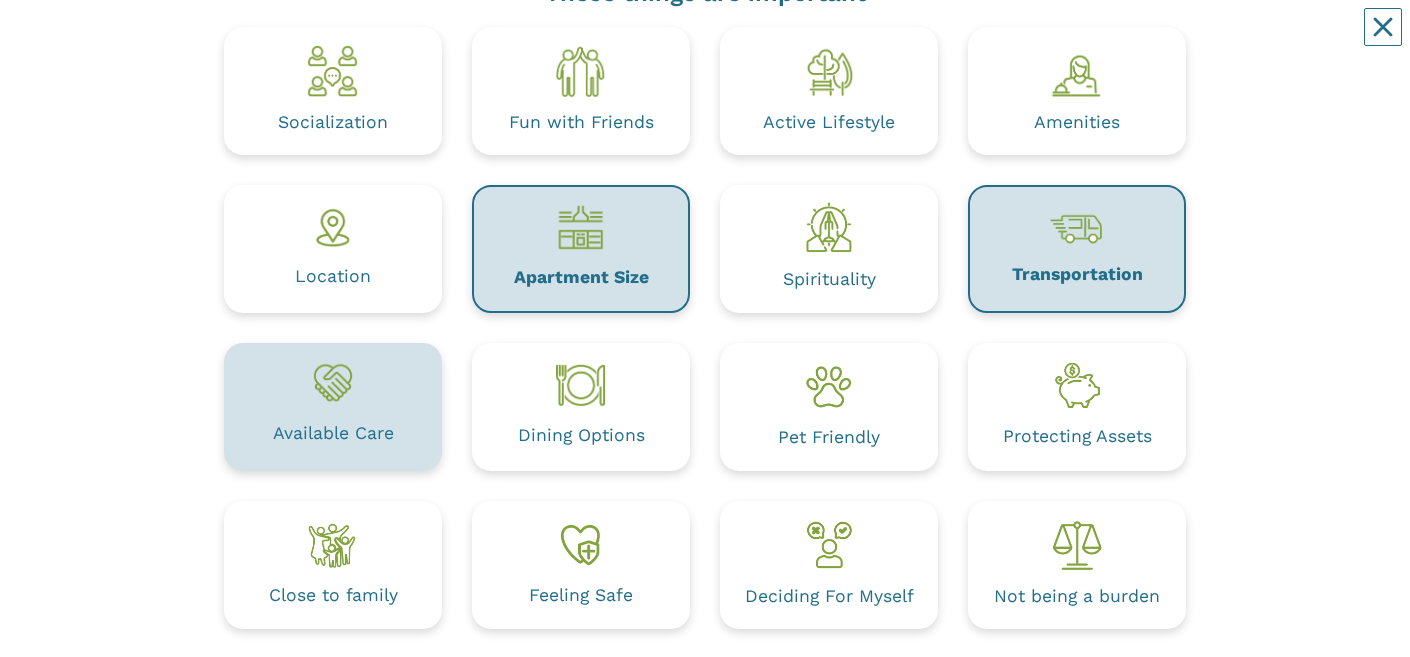 click on "Available Care" at bounding box center [333, 407] 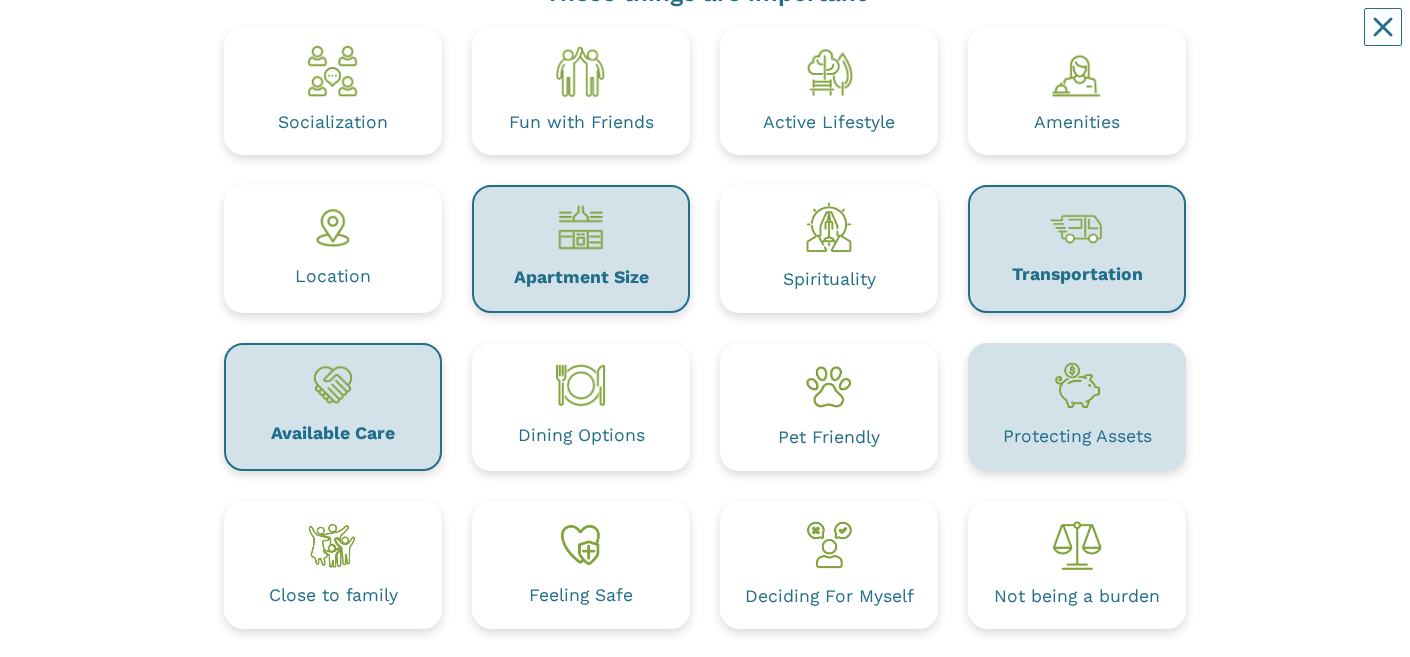 click on "Protecting Assets" at bounding box center (1077, 437) 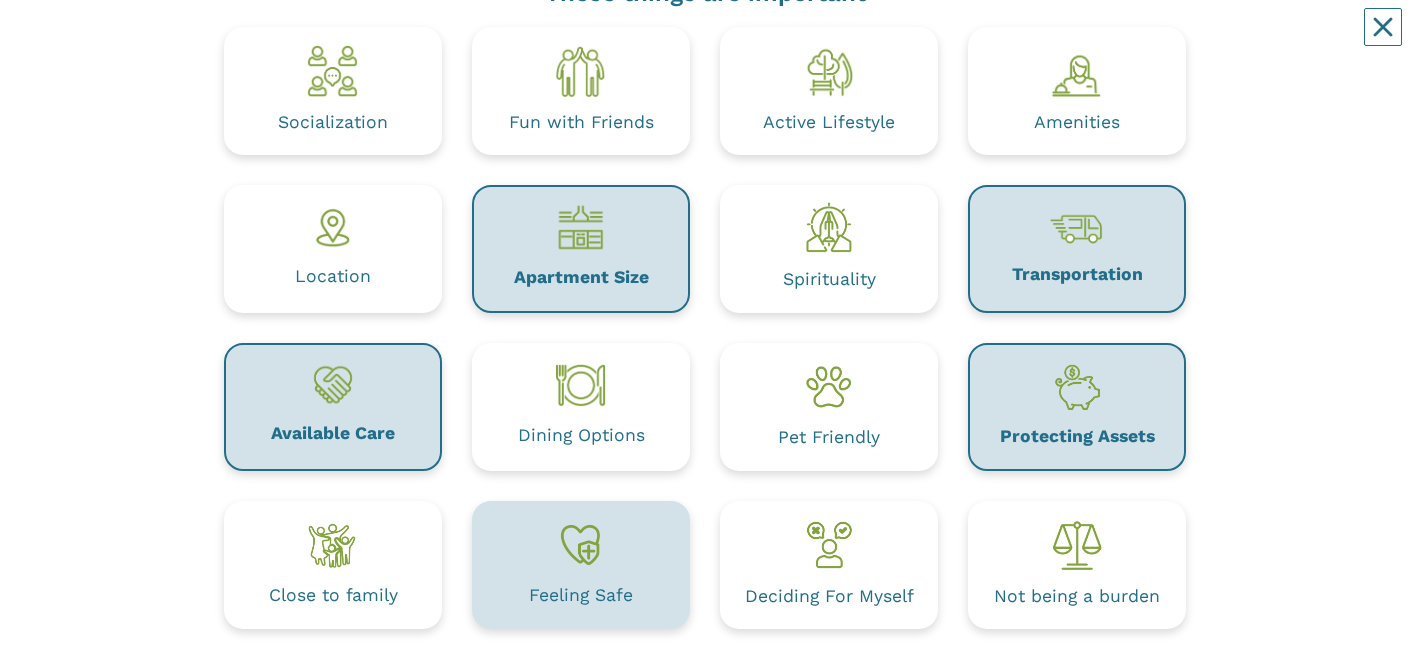 click on "Feeling Safe" at bounding box center [581, 565] 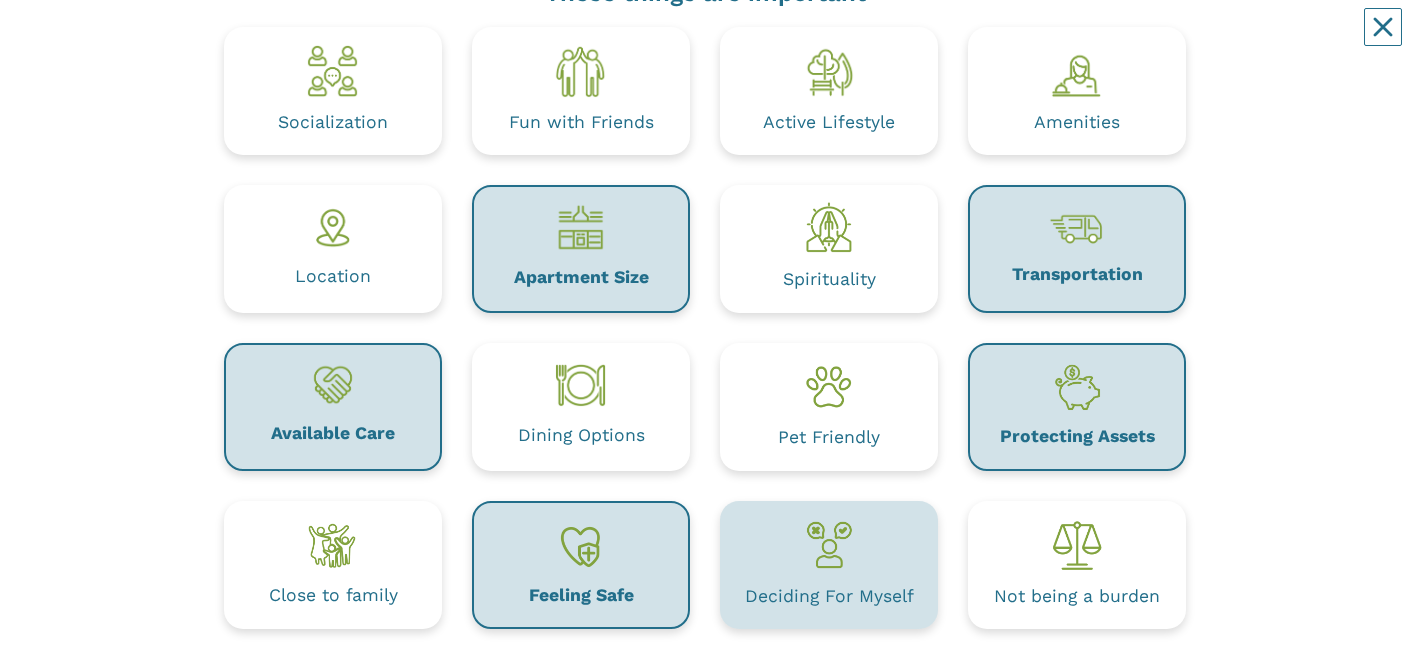 click at bounding box center (829, 545) 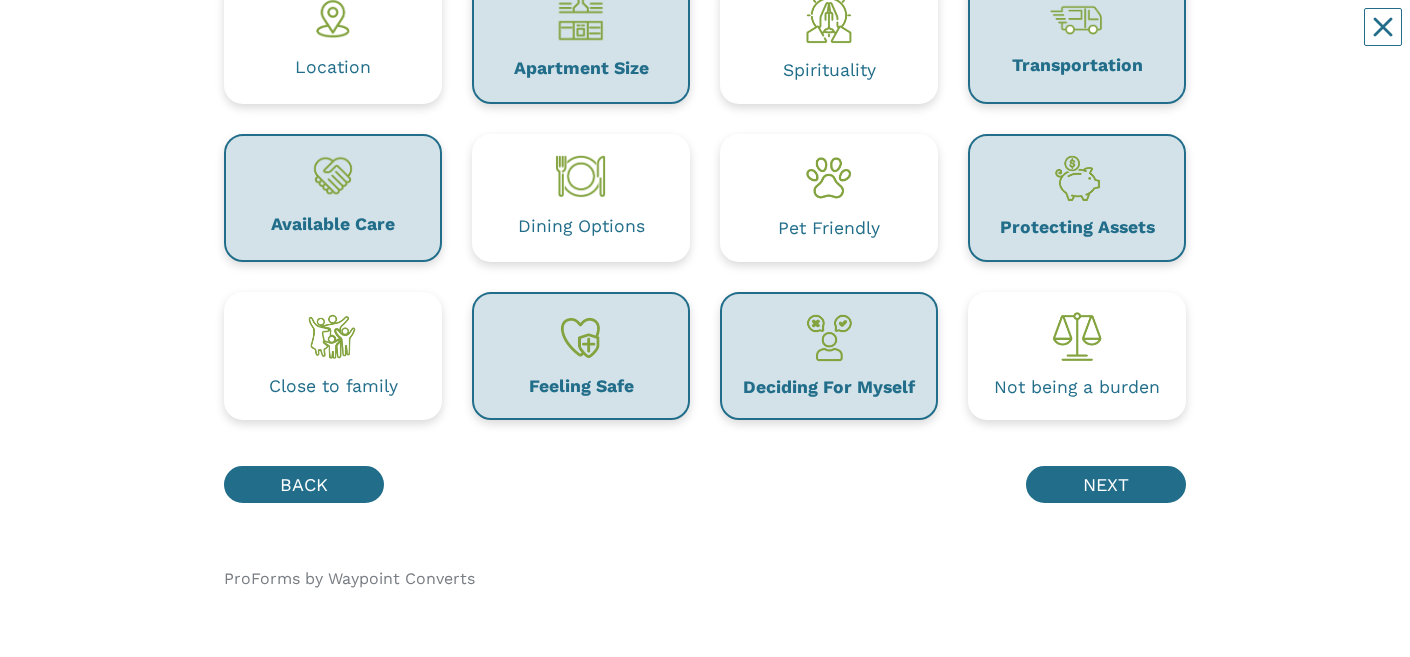 scroll, scrollTop: 410, scrollLeft: 0, axis: vertical 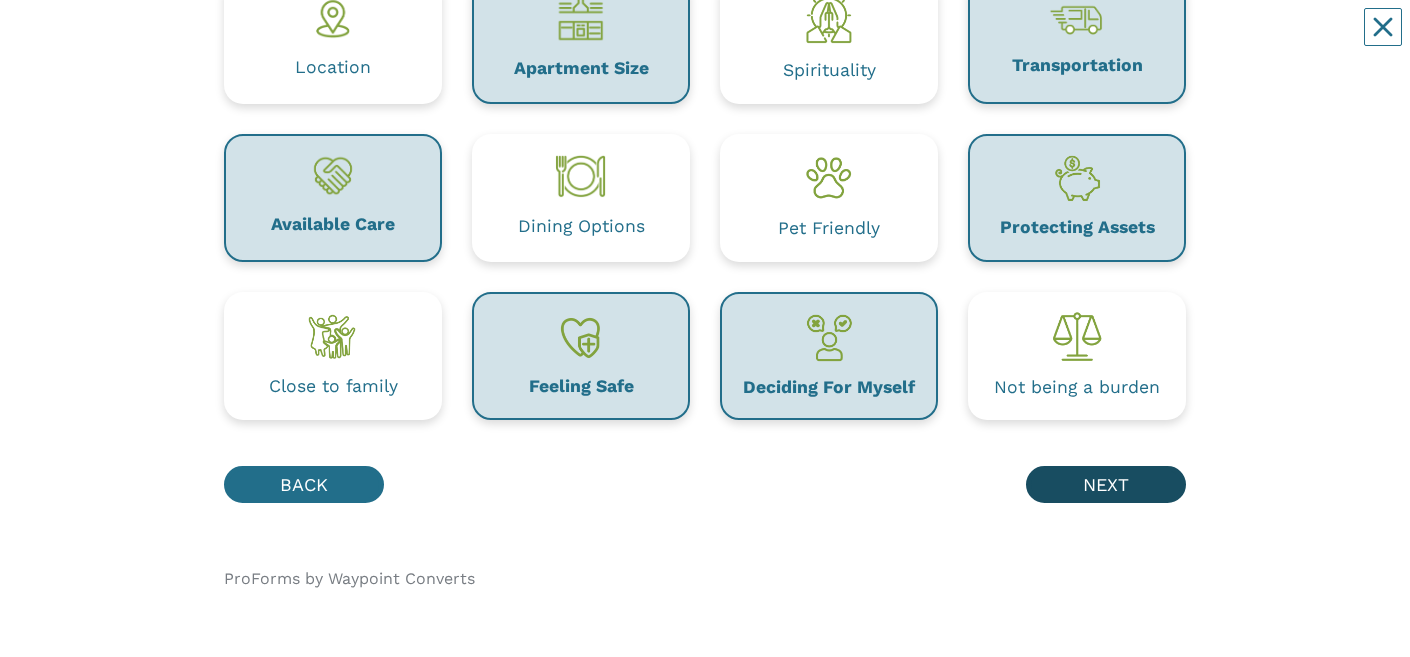 click on "NEXT" at bounding box center (1106, 484) 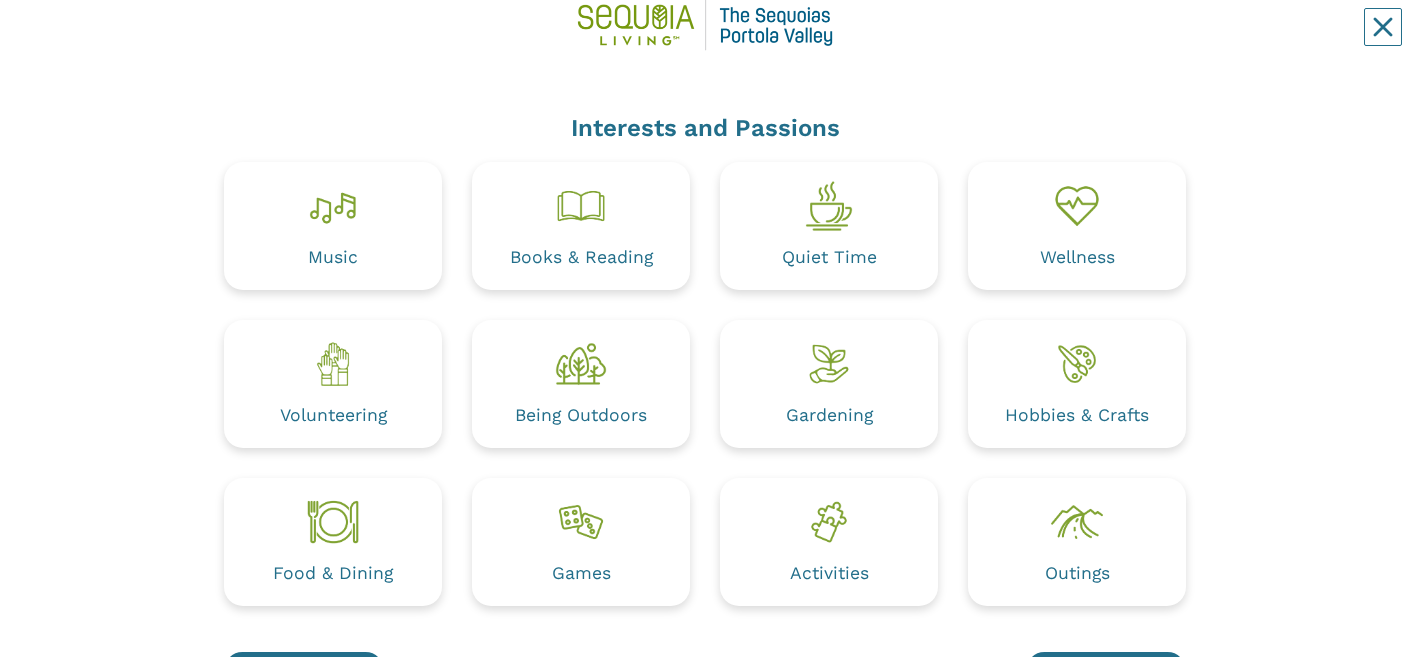 scroll, scrollTop: 77, scrollLeft: 0, axis: vertical 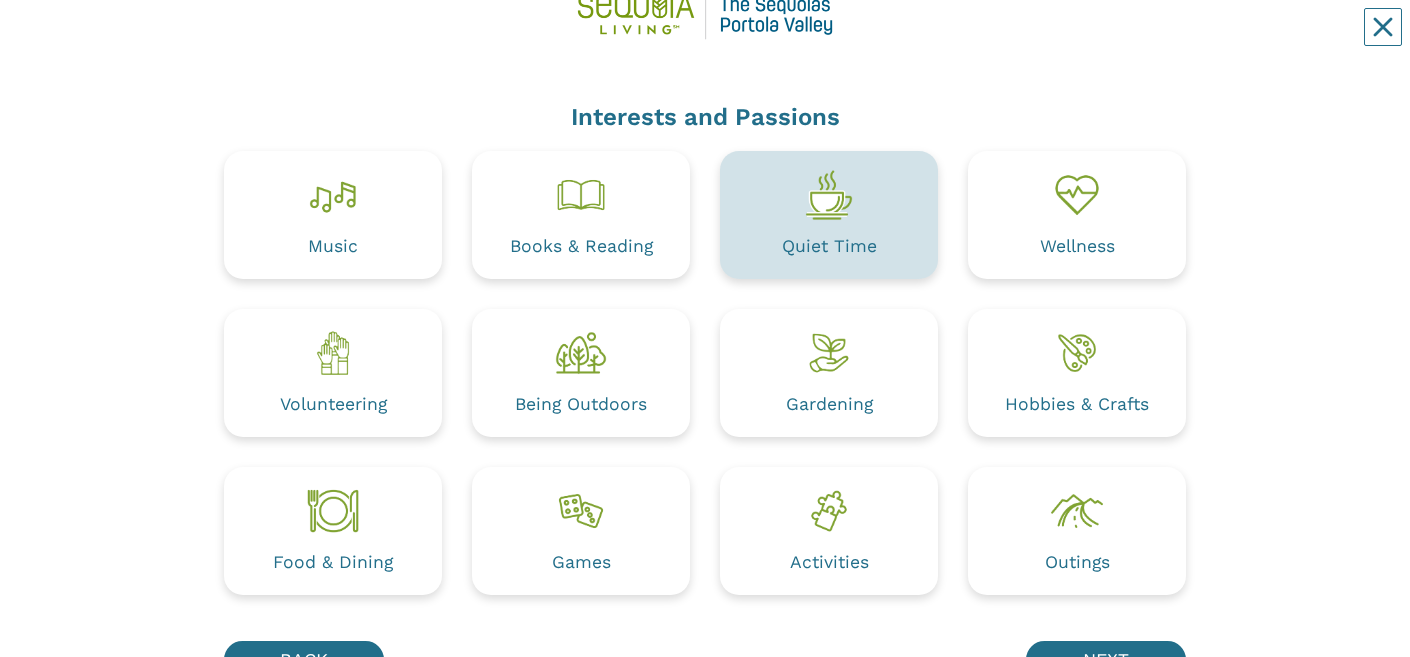 click at bounding box center [829, 195] 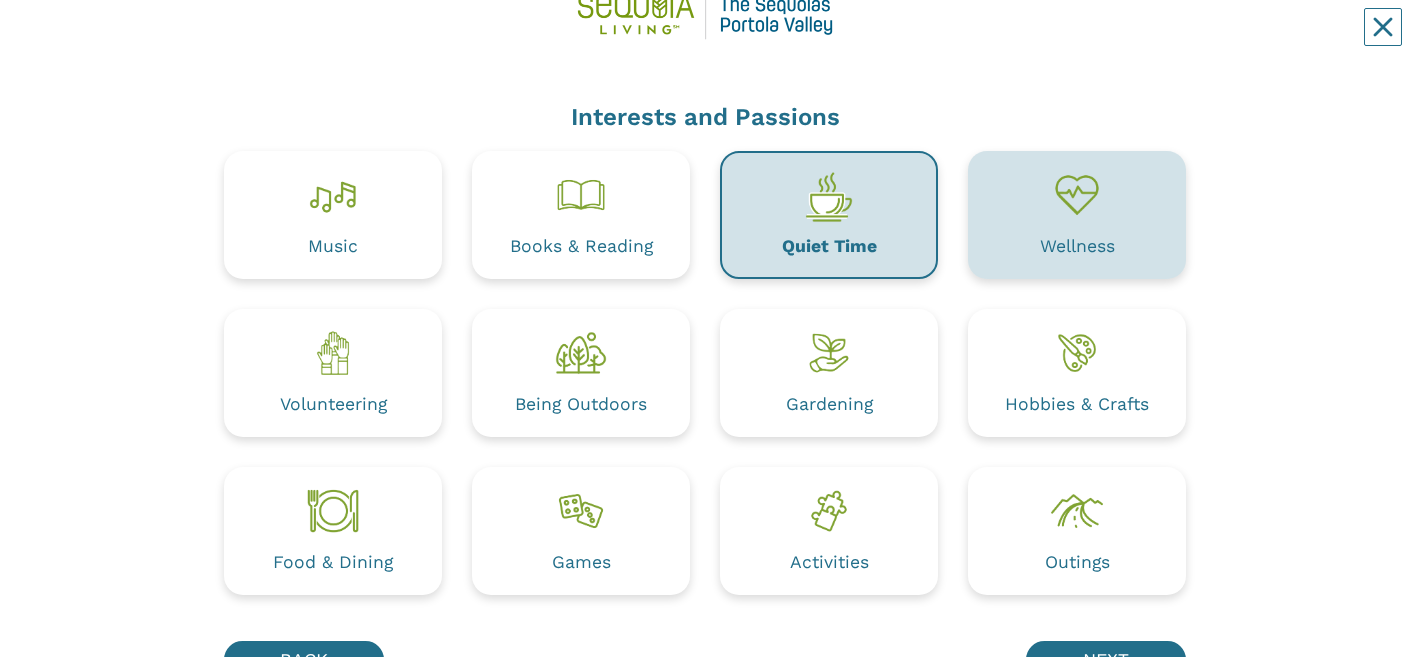 click at bounding box center (1077, 195) 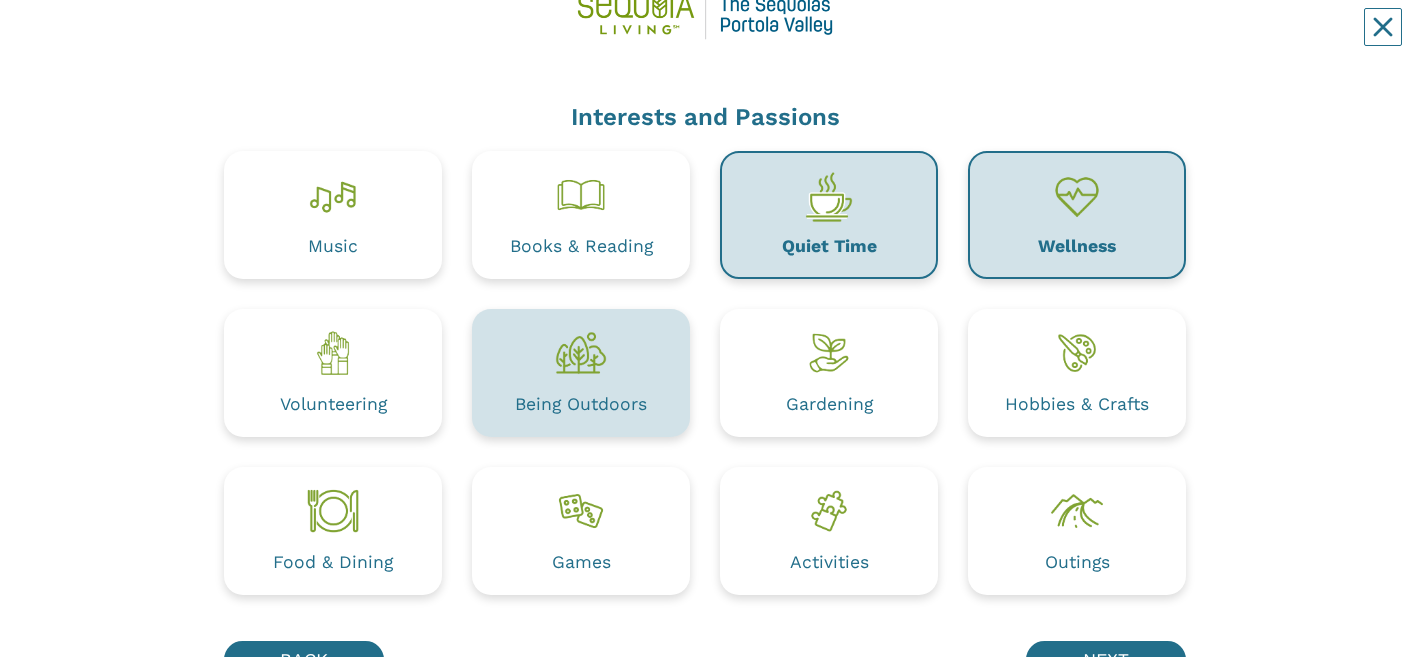 click on "Being Outdoors" at bounding box center [581, 405] 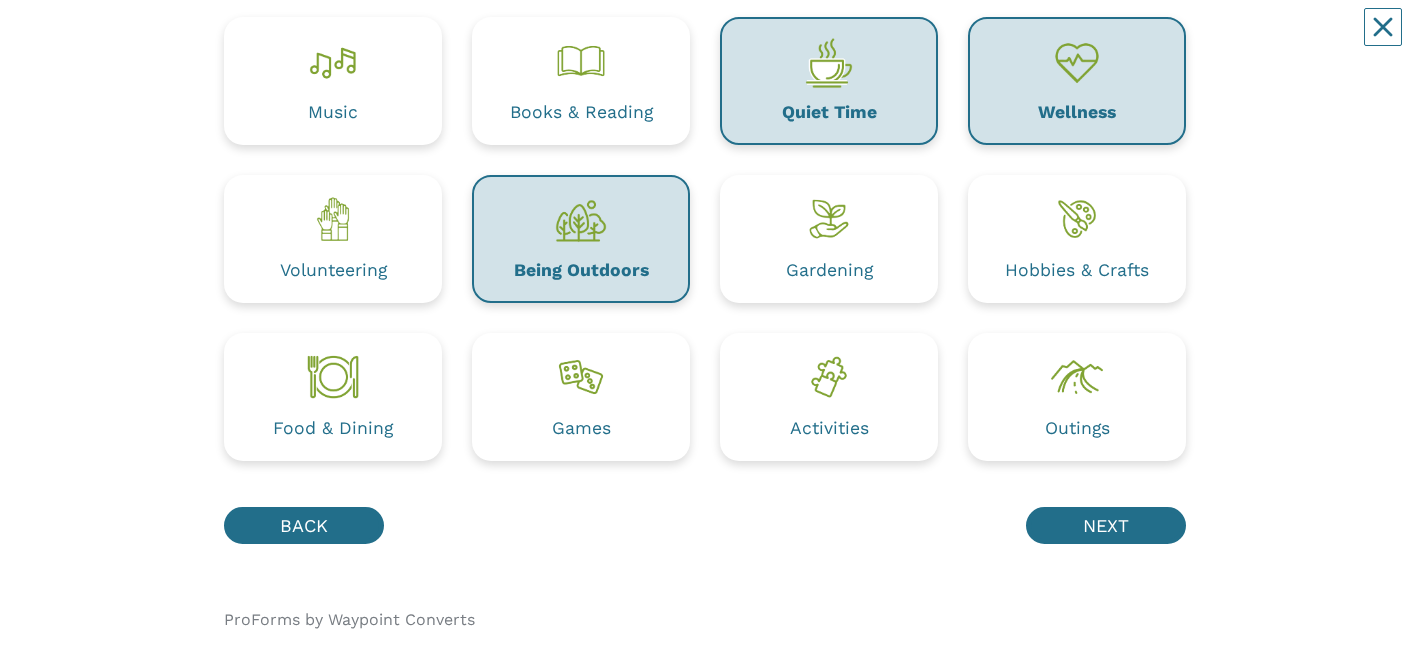 scroll, scrollTop: 236, scrollLeft: 0, axis: vertical 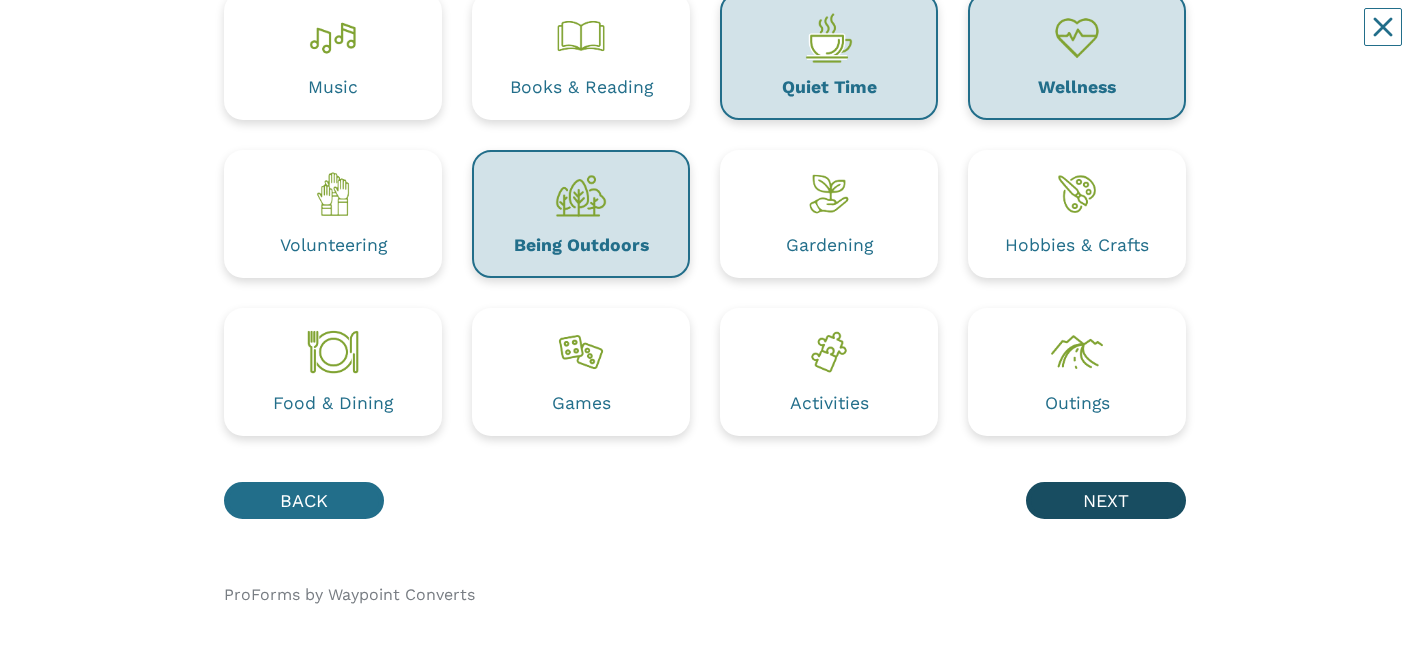 click on "NEXT" at bounding box center (1106, 500) 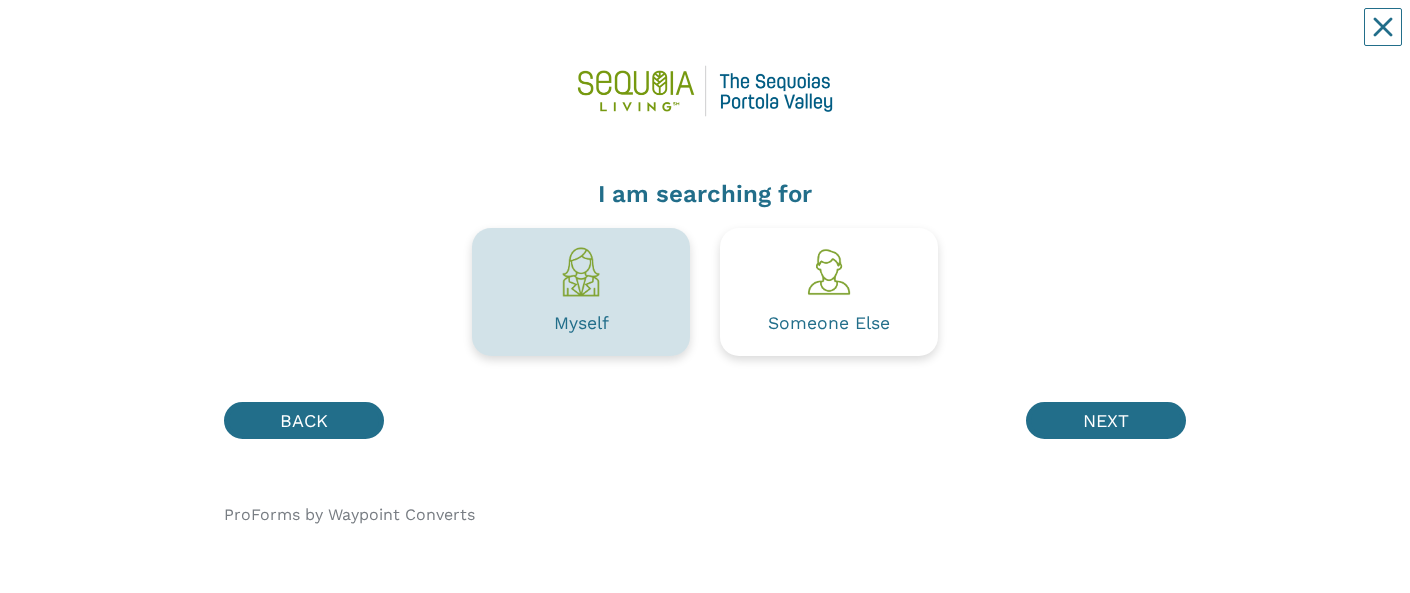 click on "Myself" at bounding box center (581, 292) 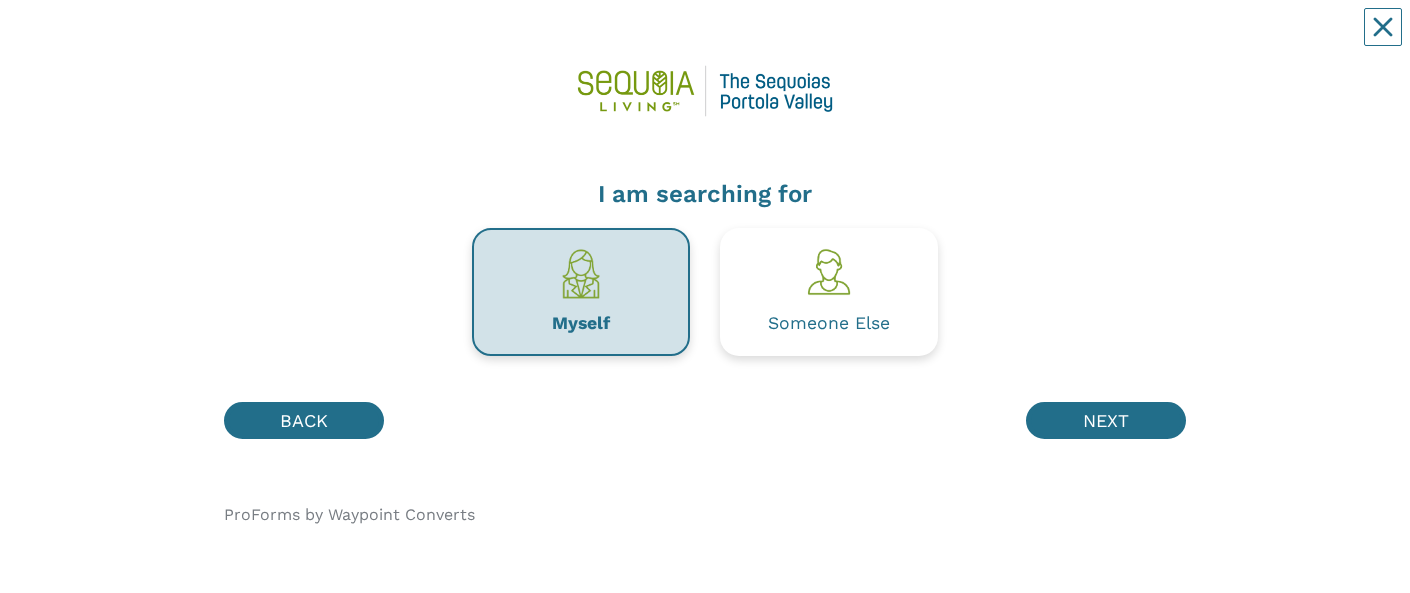 click on "I am searching for Myself Someone Else BACK NEXT
ProForms by Waypoint Converts" at bounding box center (705, 296) 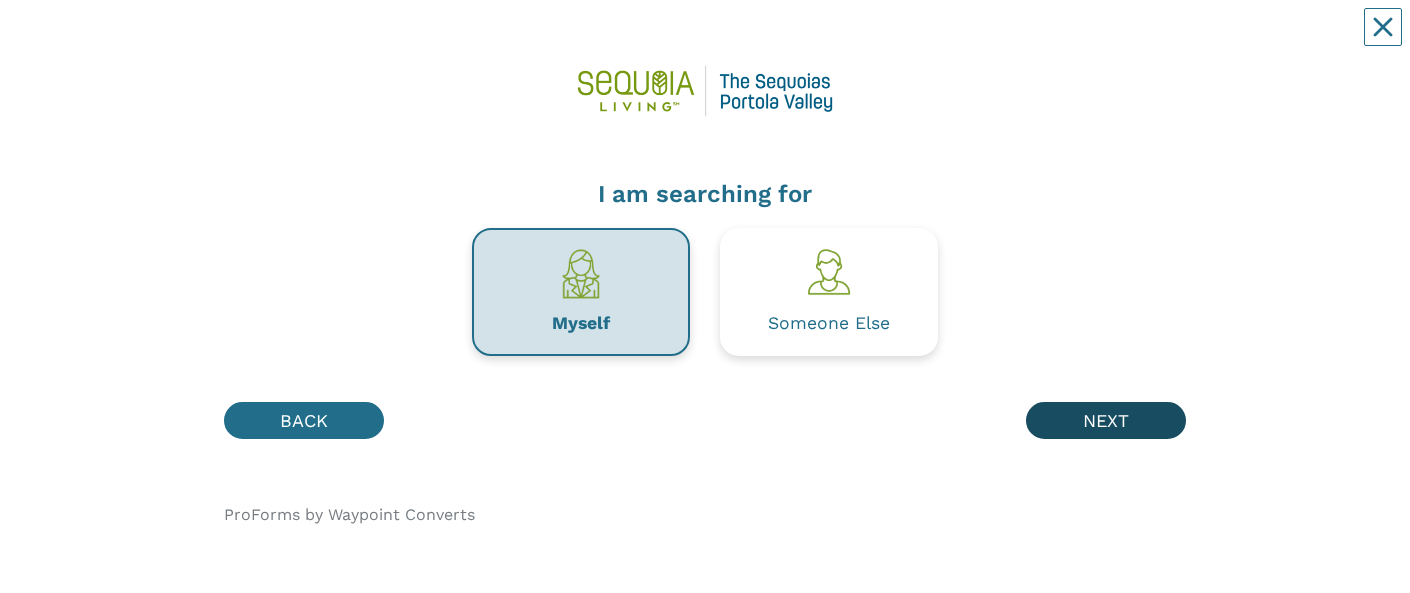 click on "NEXT" at bounding box center [1106, 420] 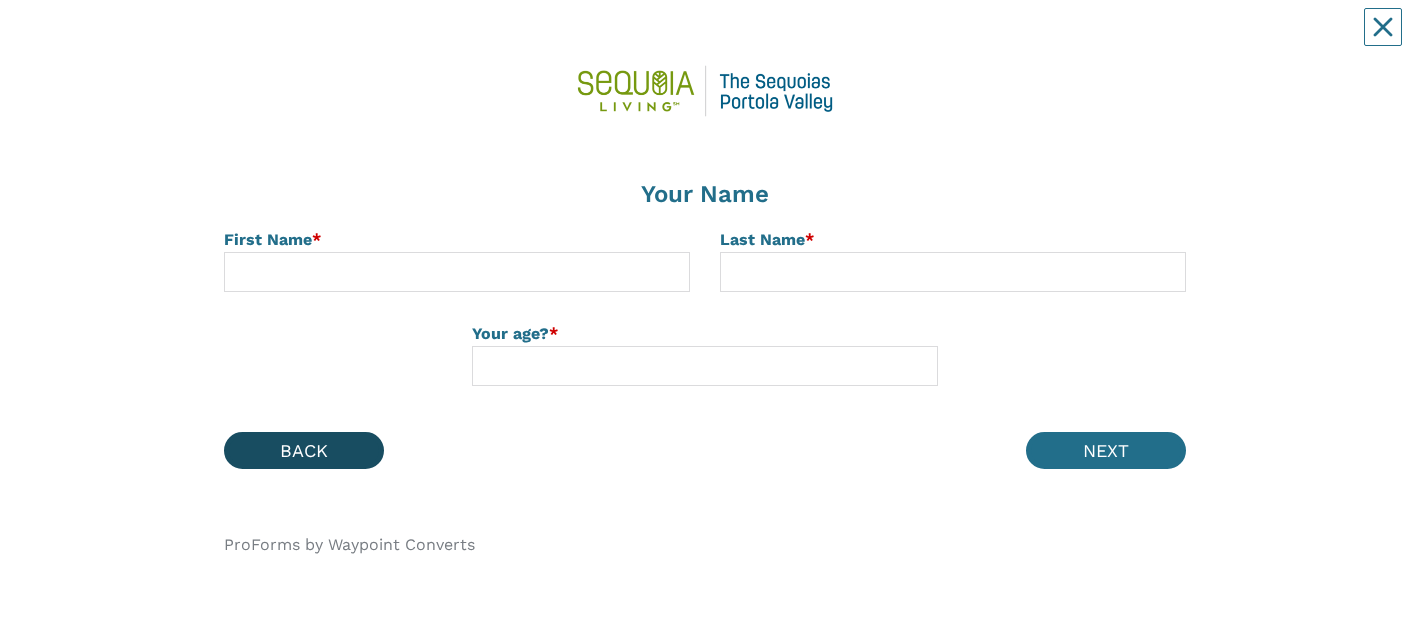 click on "BACK" at bounding box center [304, 450] 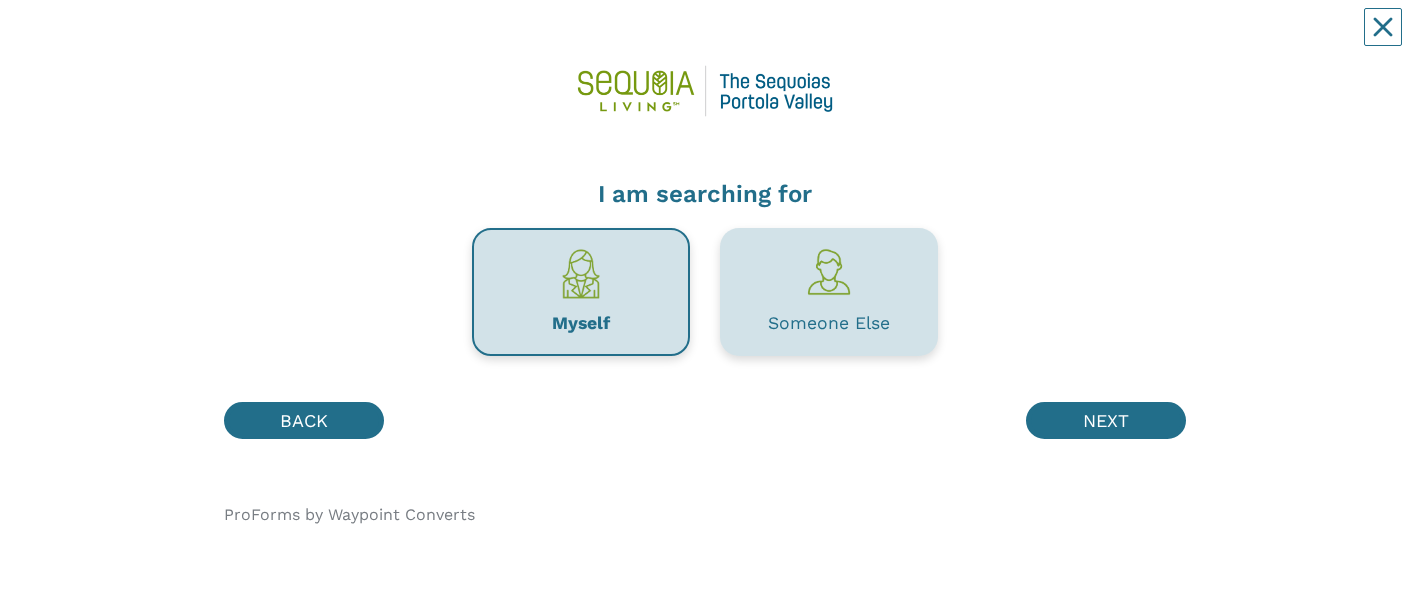 click on "Someone Else" at bounding box center (829, 292) 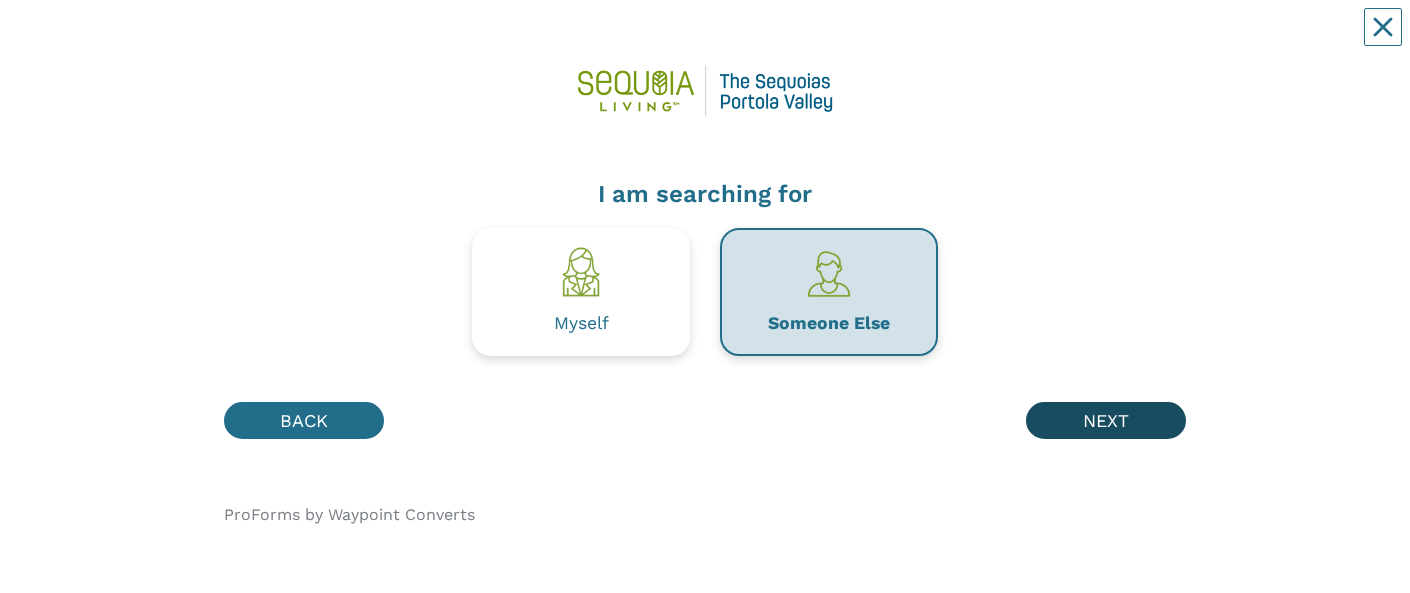 click on "NEXT" at bounding box center [1106, 420] 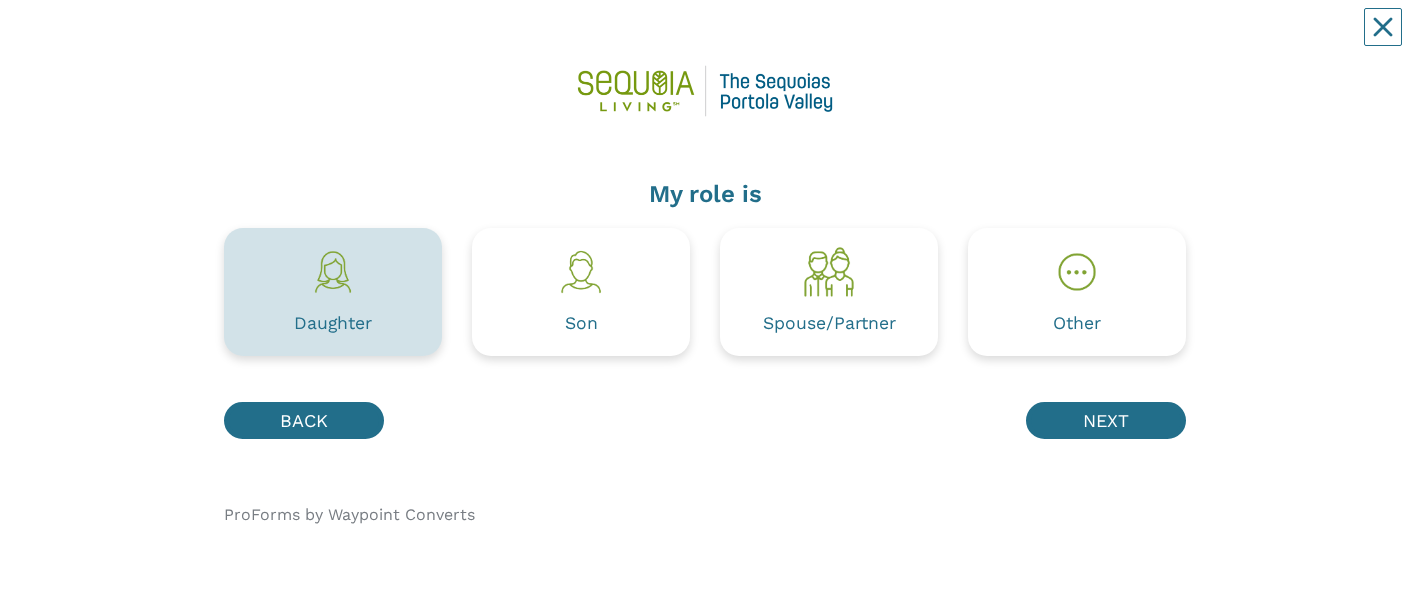 click on "Daughter" at bounding box center (333, 292) 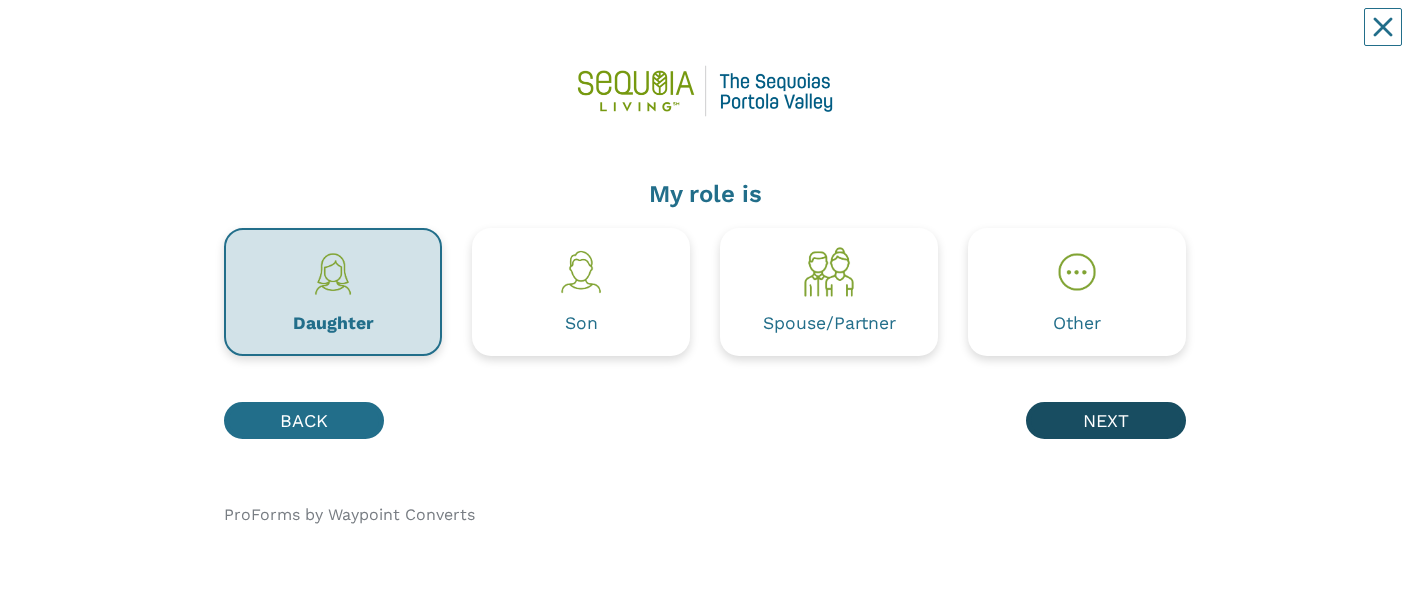 click on "NEXT" at bounding box center (1106, 420) 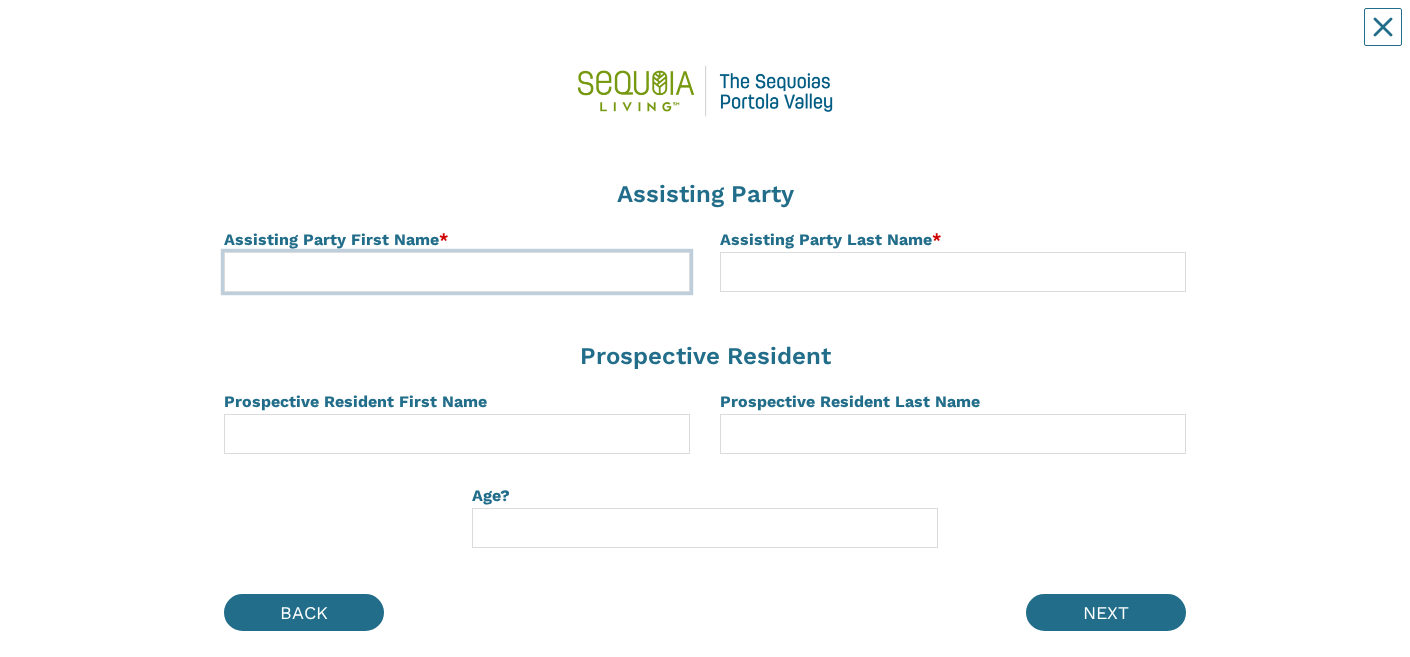 click at bounding box center [457, 272] 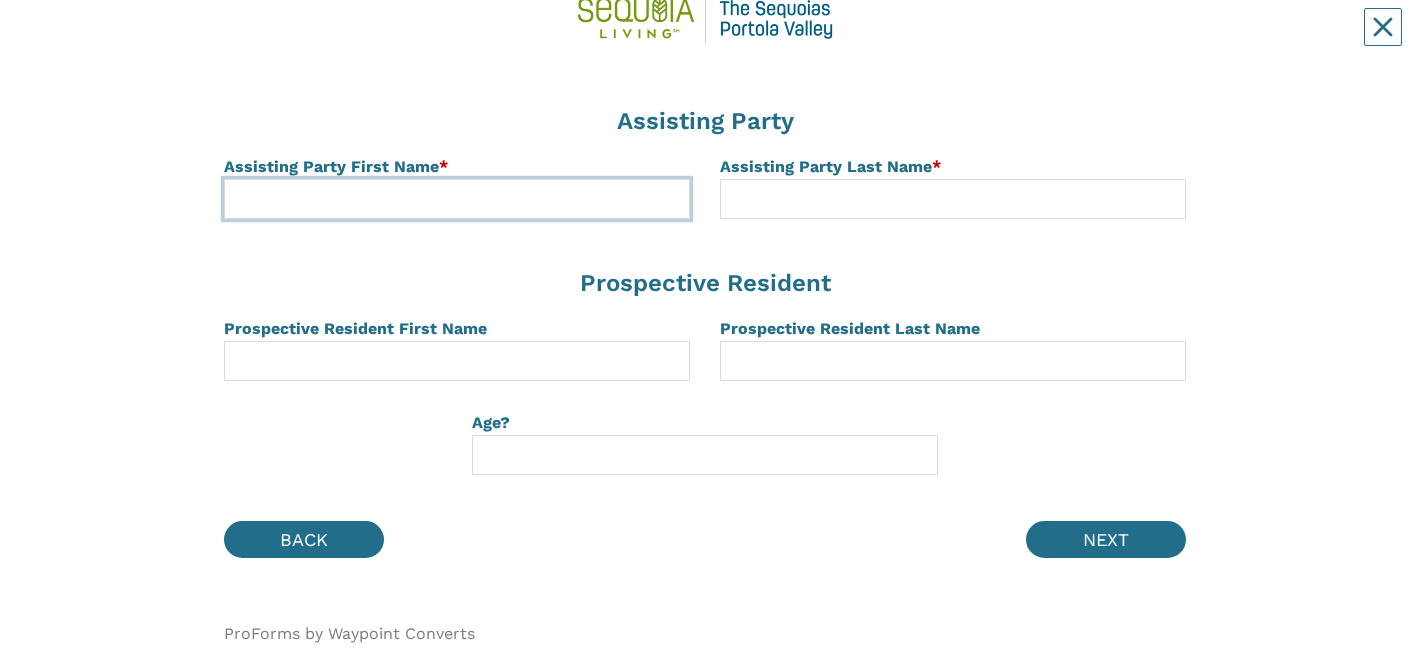 scroll, scrollTop: 96, scrollLeft: 0, axis: vertical 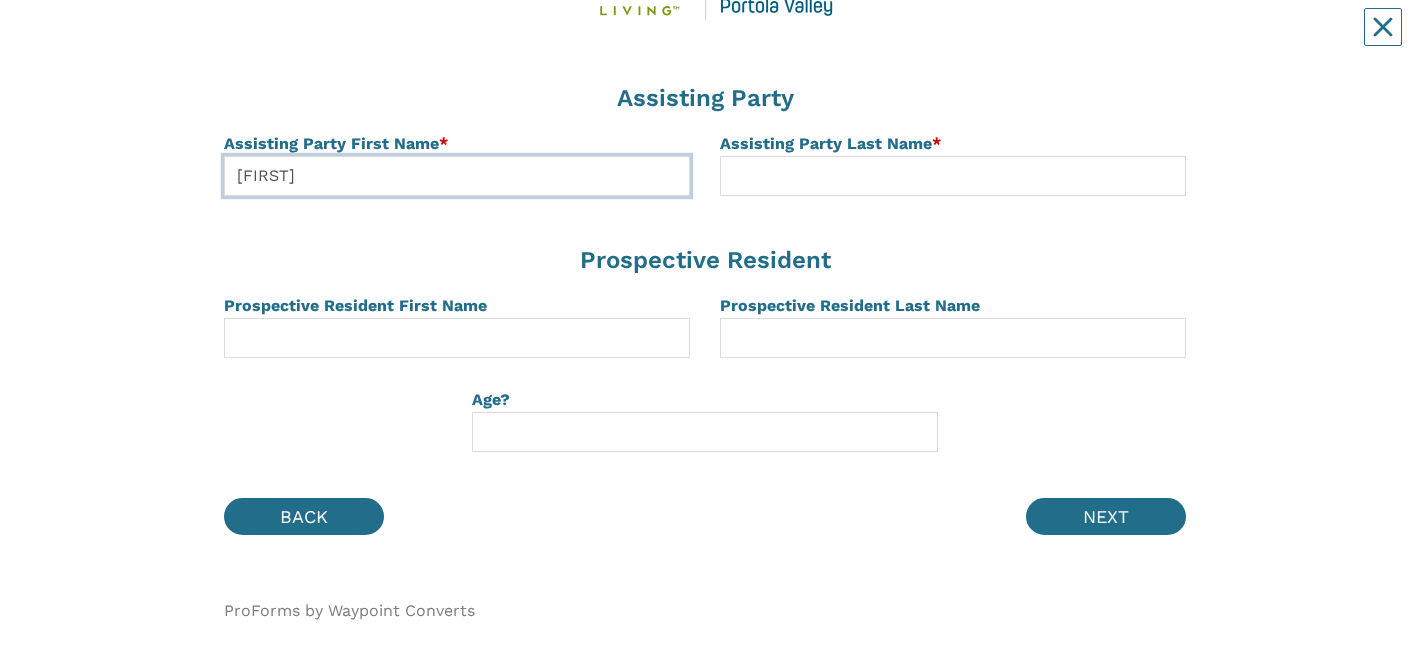 type on "[FIRST]" 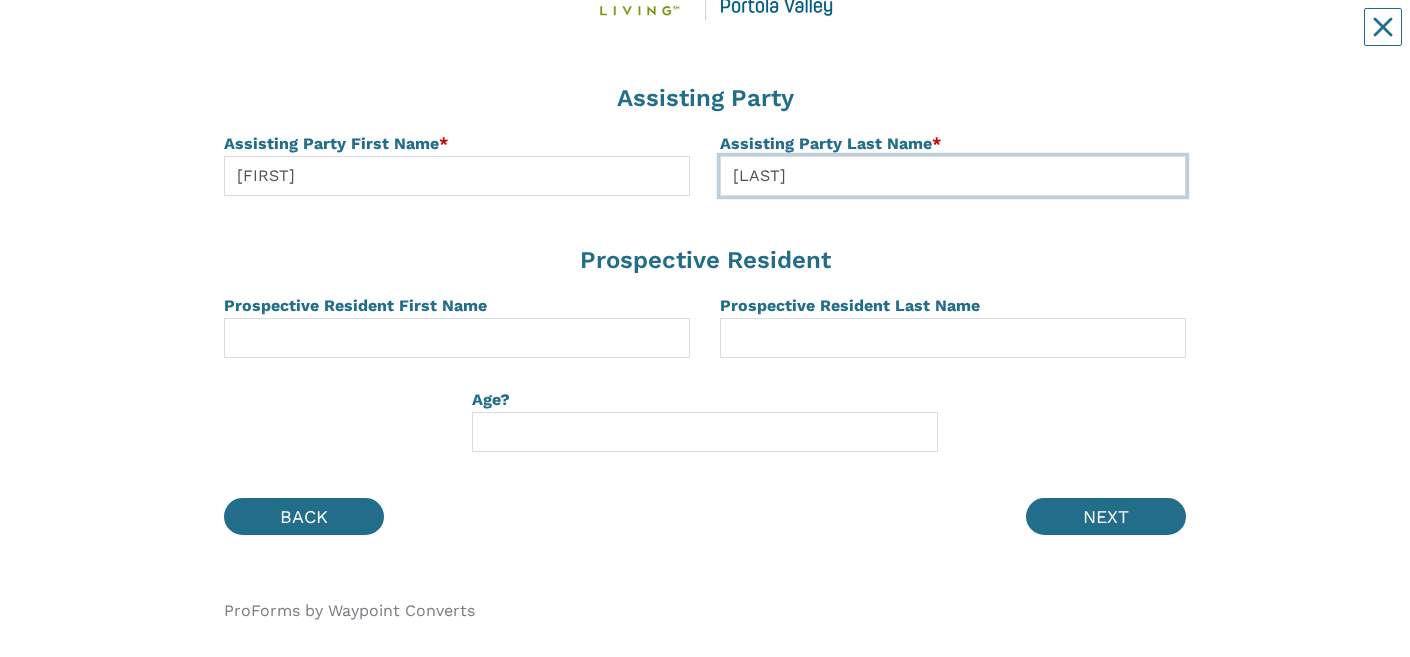 type on "[LAST]" 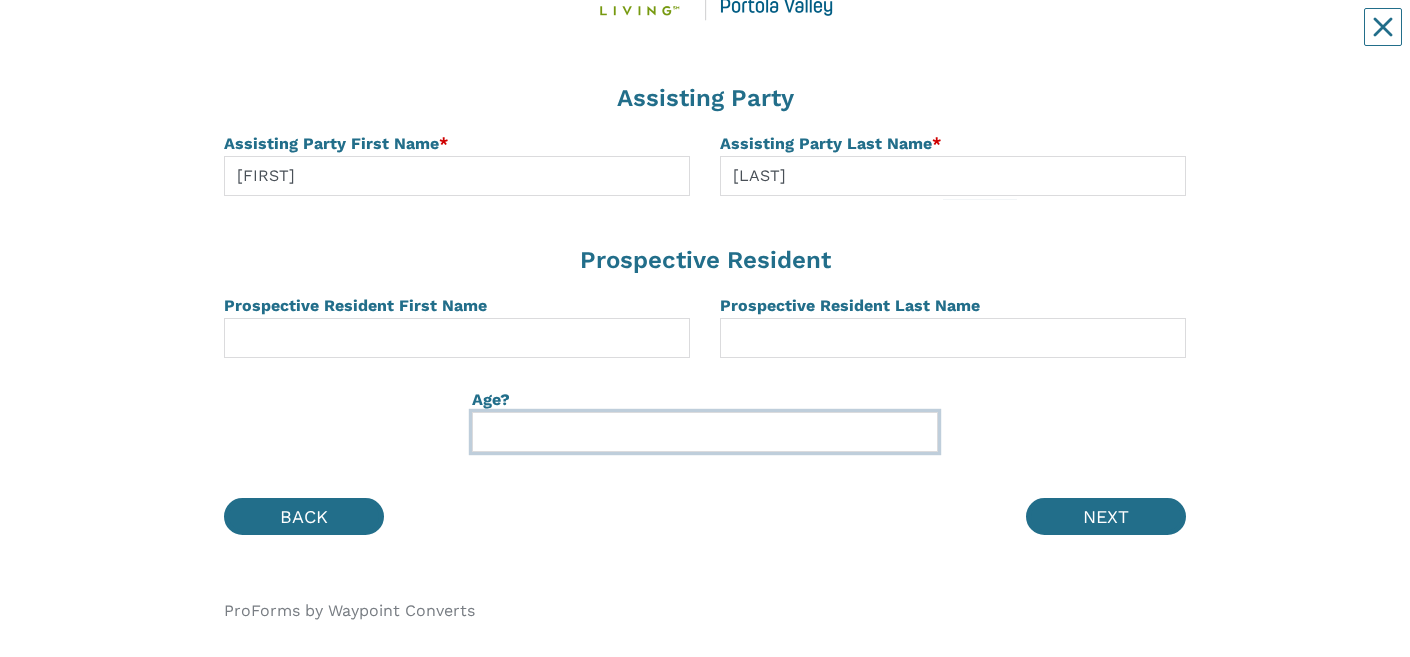 click at bounding box center (705, 432) 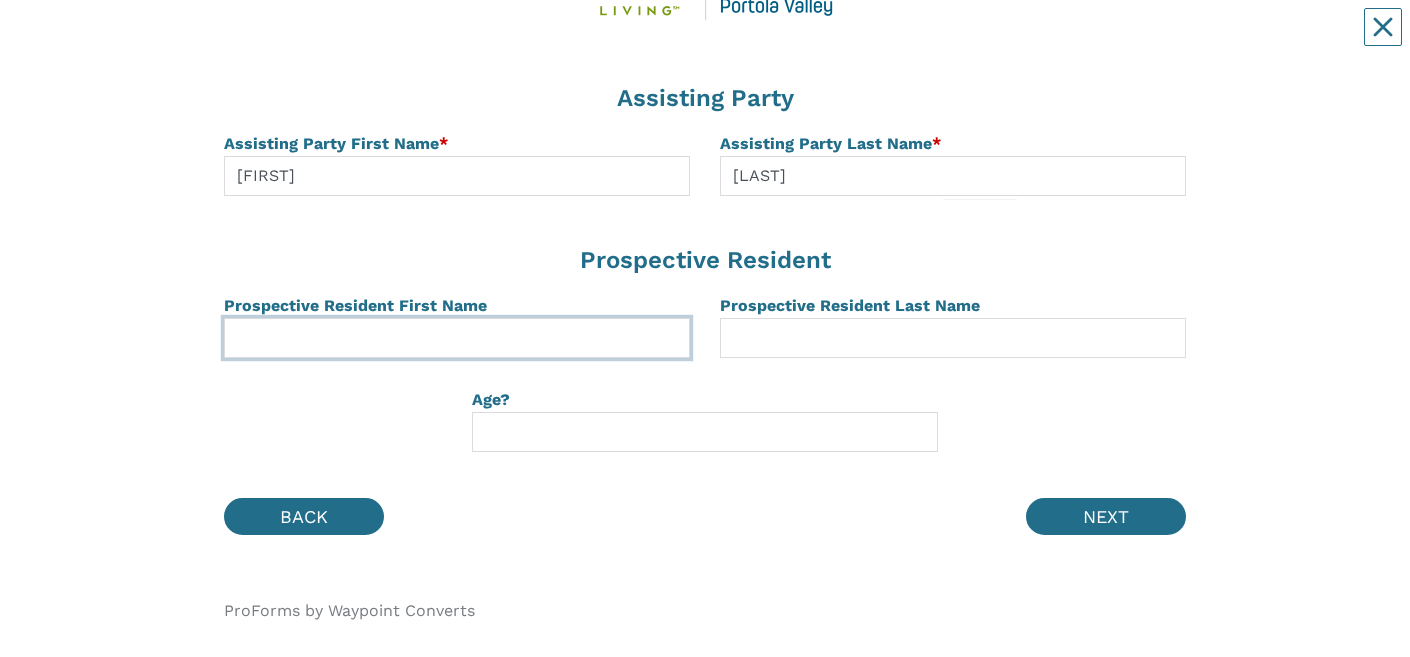 click at bounding box center [457, 338] 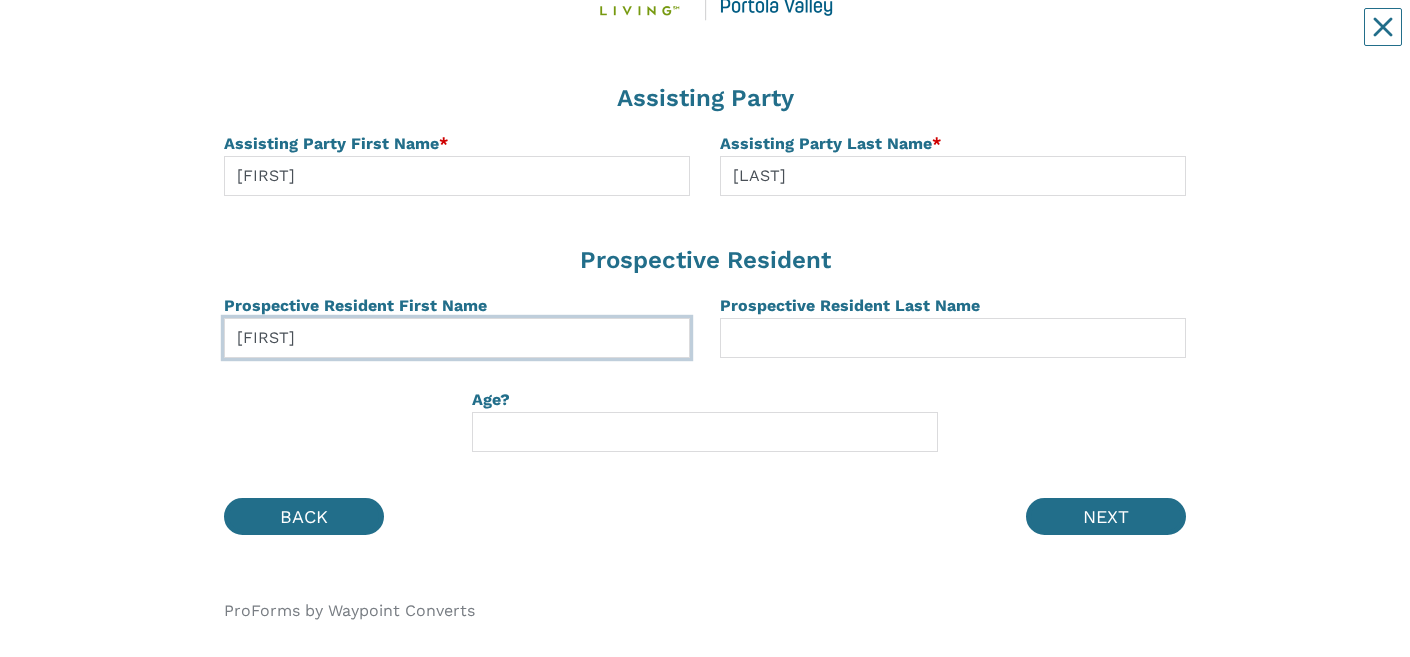 type on "[FIRST]" 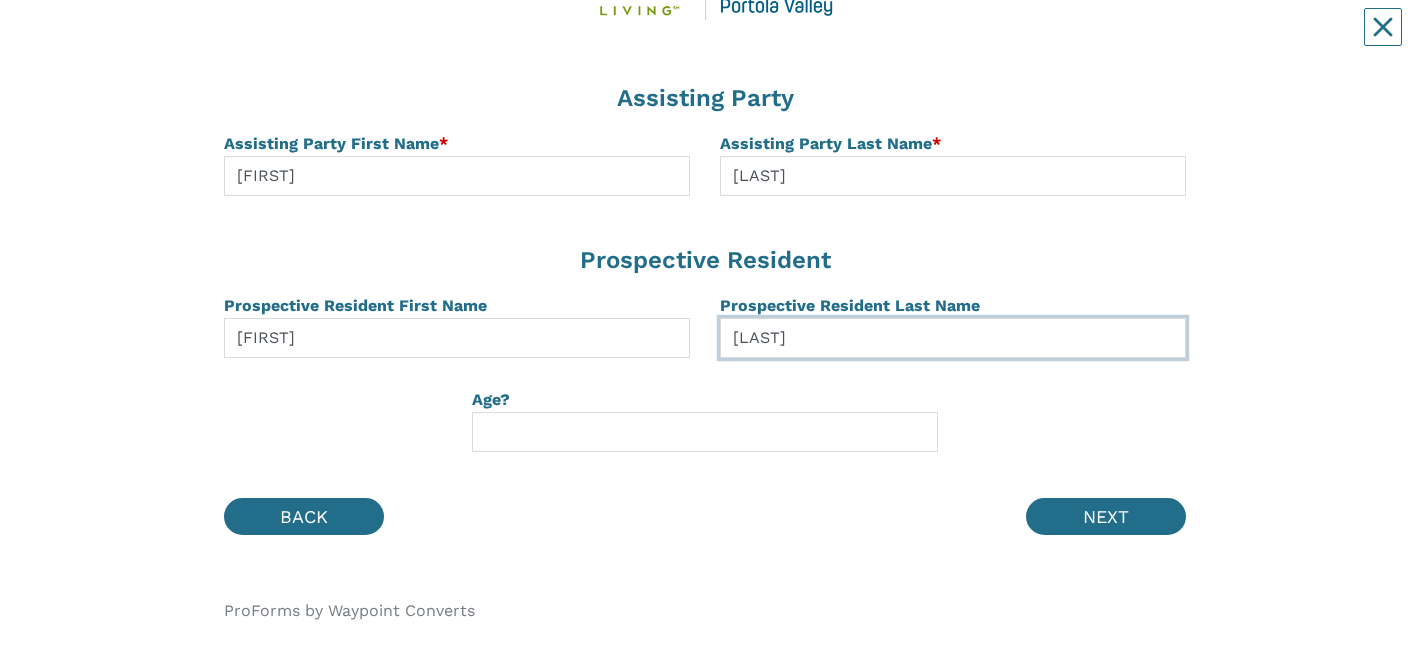 type on "[LAST]" 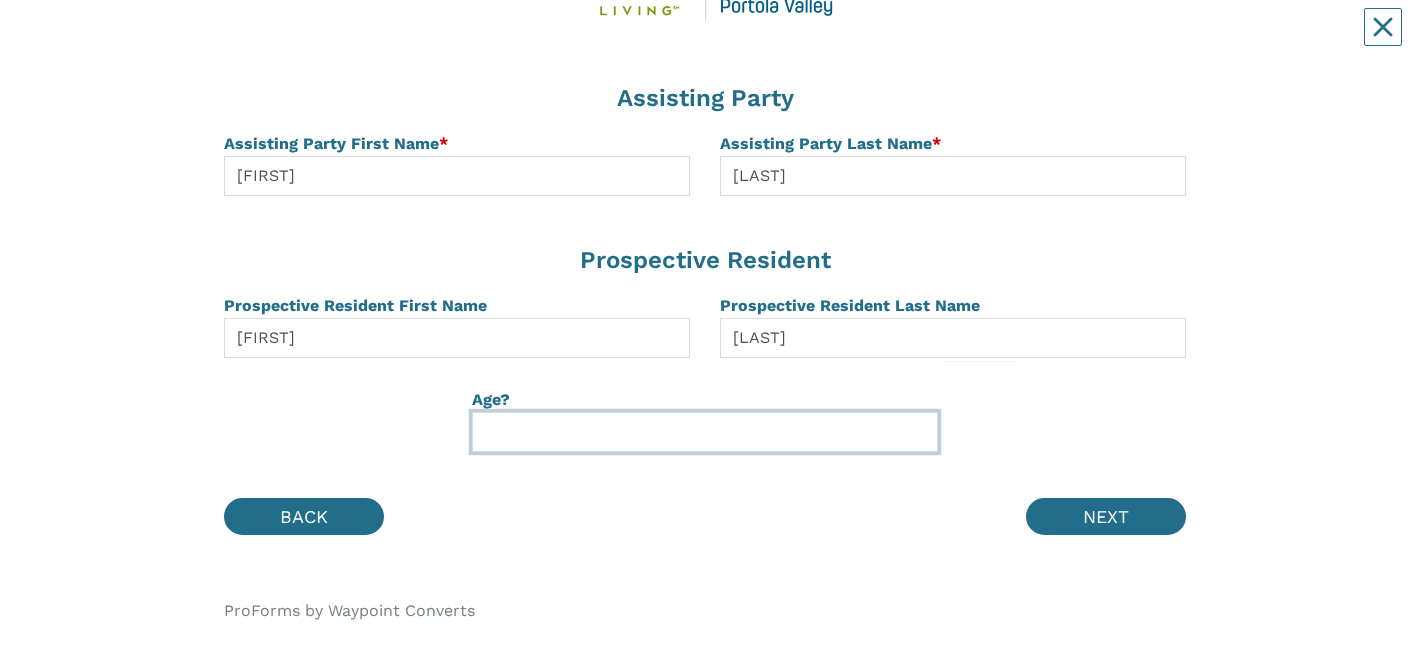 click at bounding box center [705, 432] 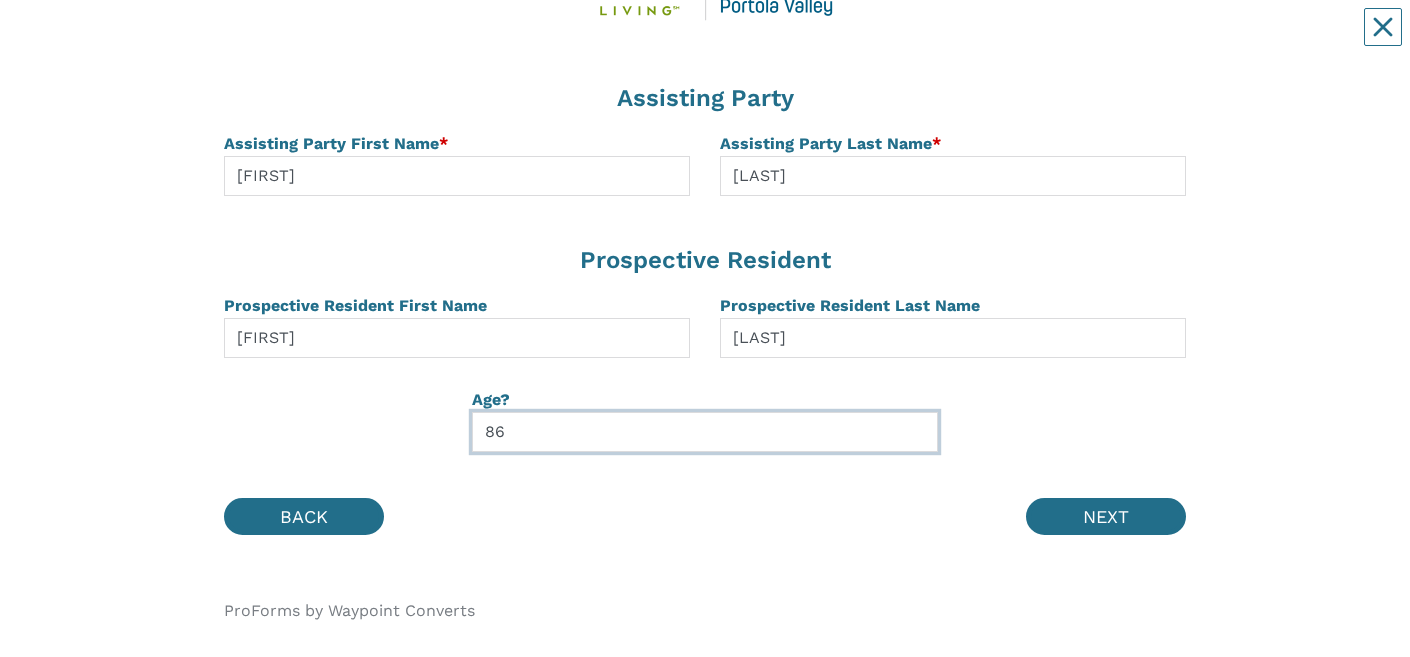 type on "86" 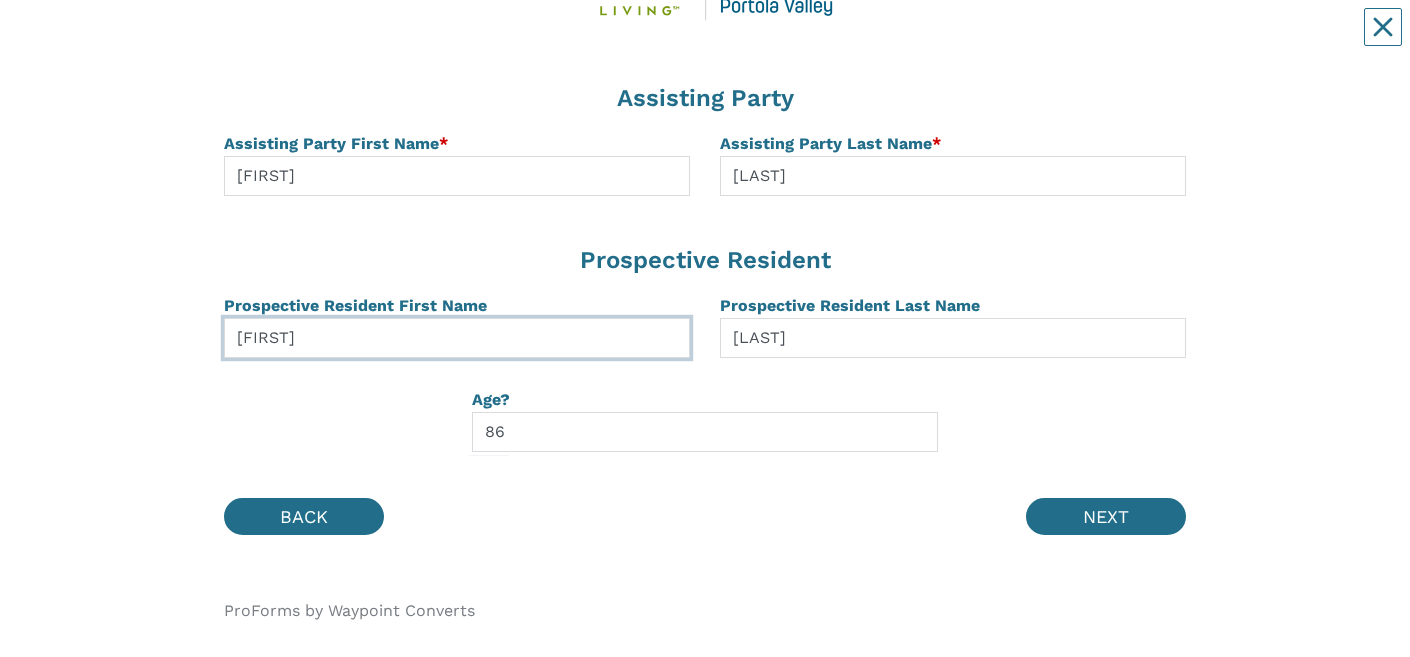 drag, startPoint x: 464, startPoint y: 343, endPoint x: 202, endPoint y: 332, distance: 262.2308 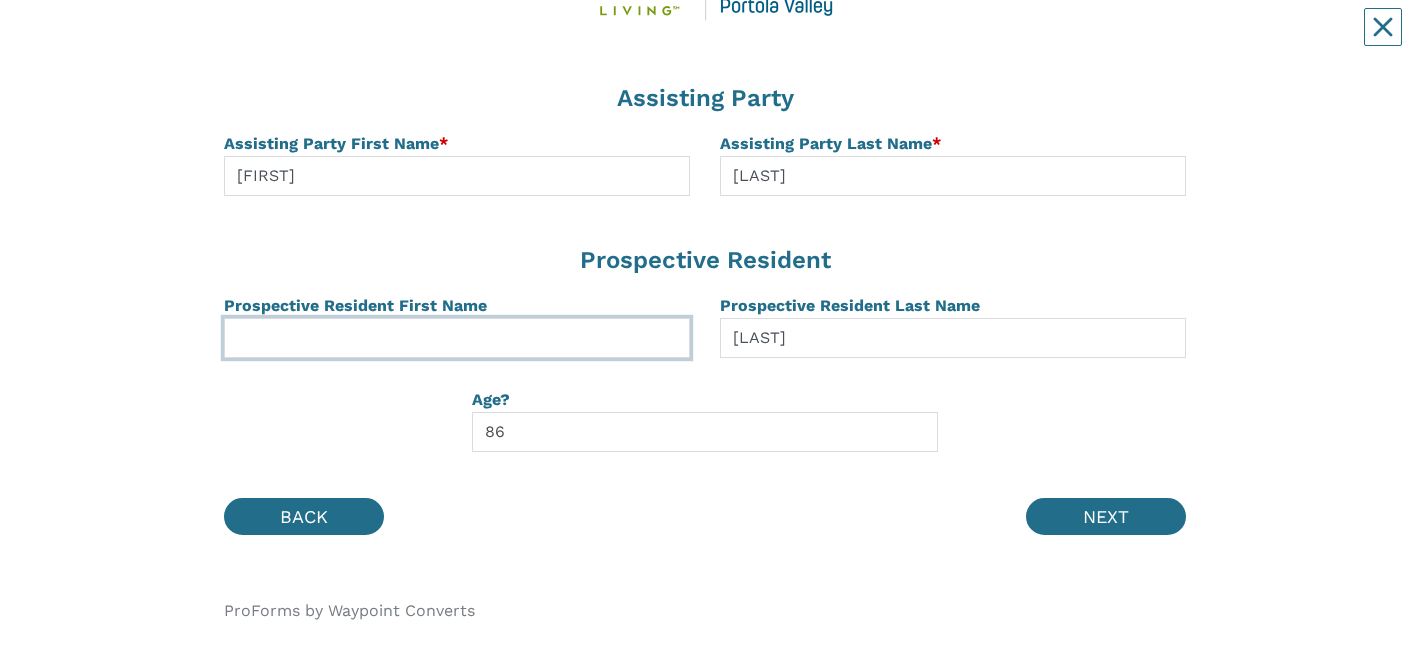 type 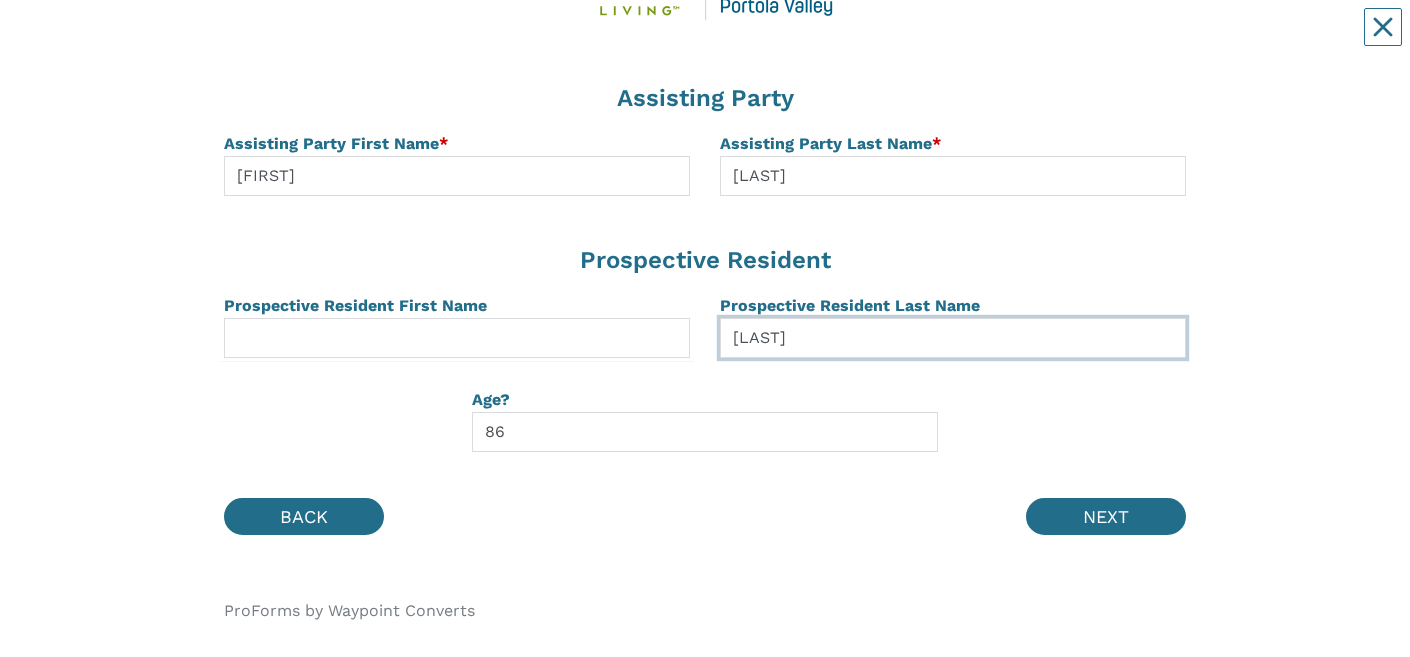 drag, startPoint x: 827, startPoint y: 331, endPoint x: 647, endPoint y: 328, distance: 180.025 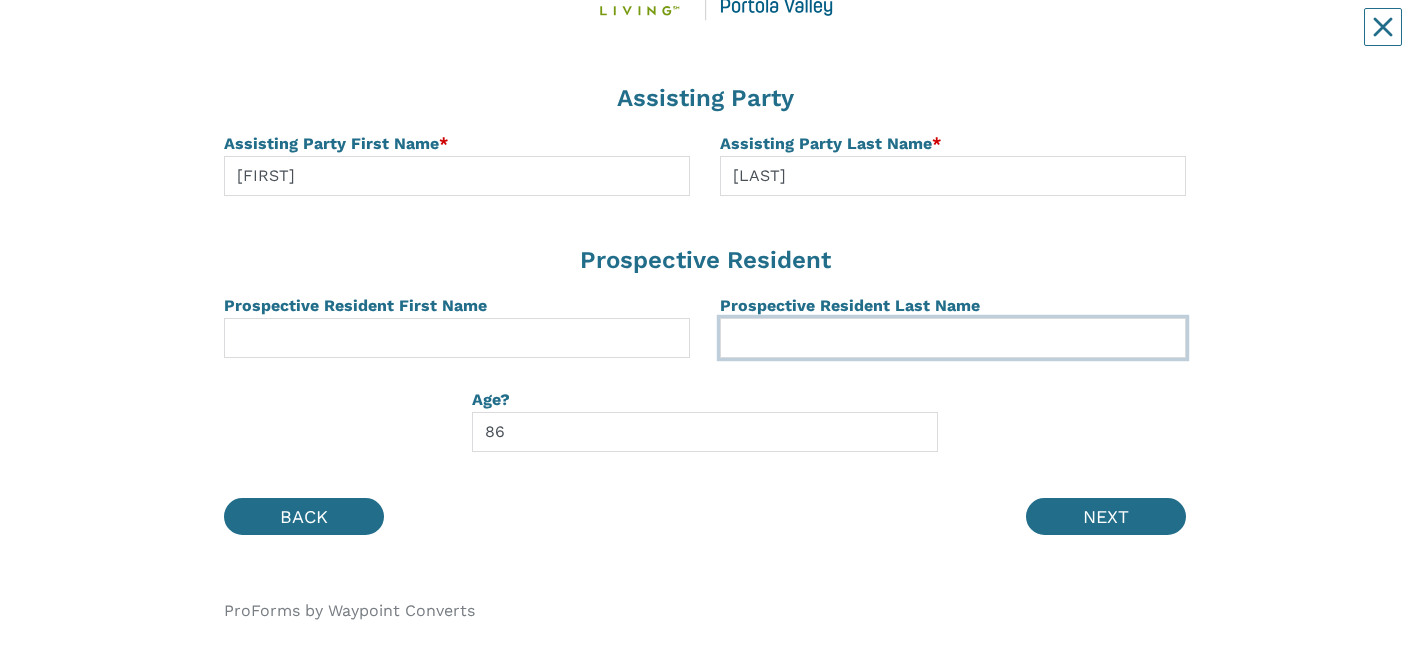 type 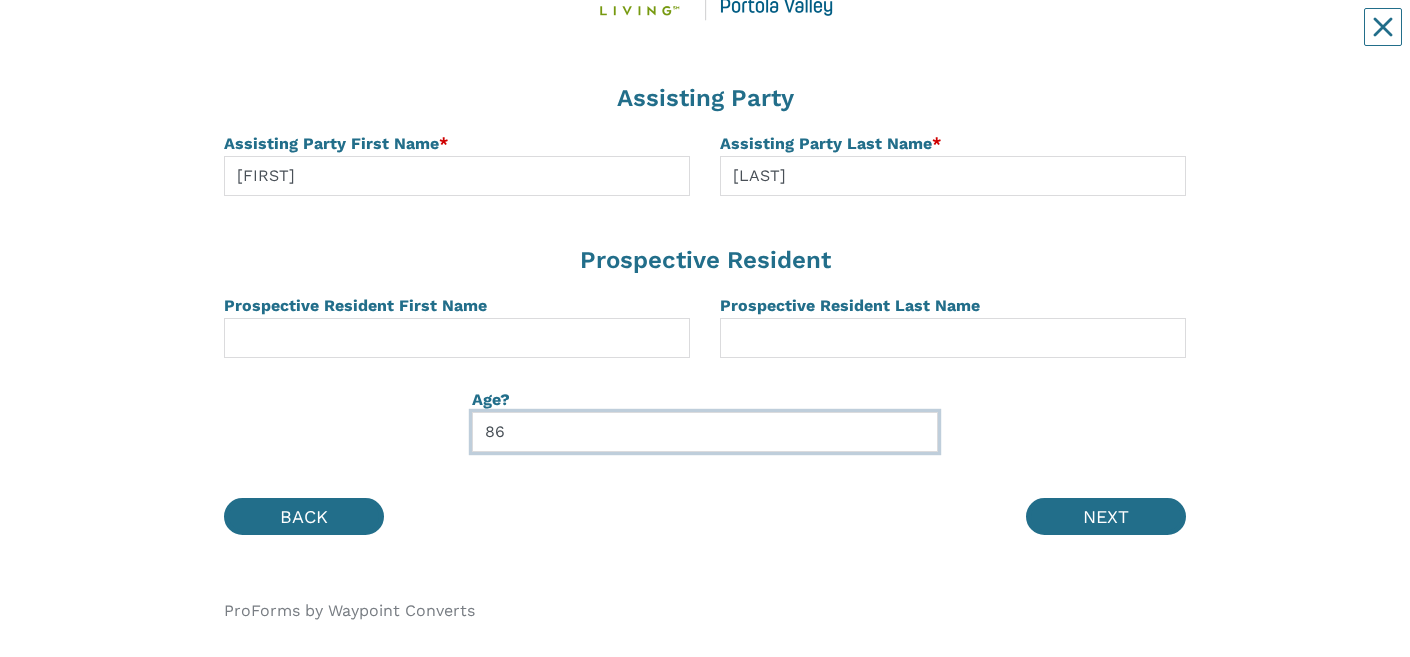 drag, startPoint x: 540, startPoint y: 423, endPoint x: 424, endPoint y: 423, distance: 116 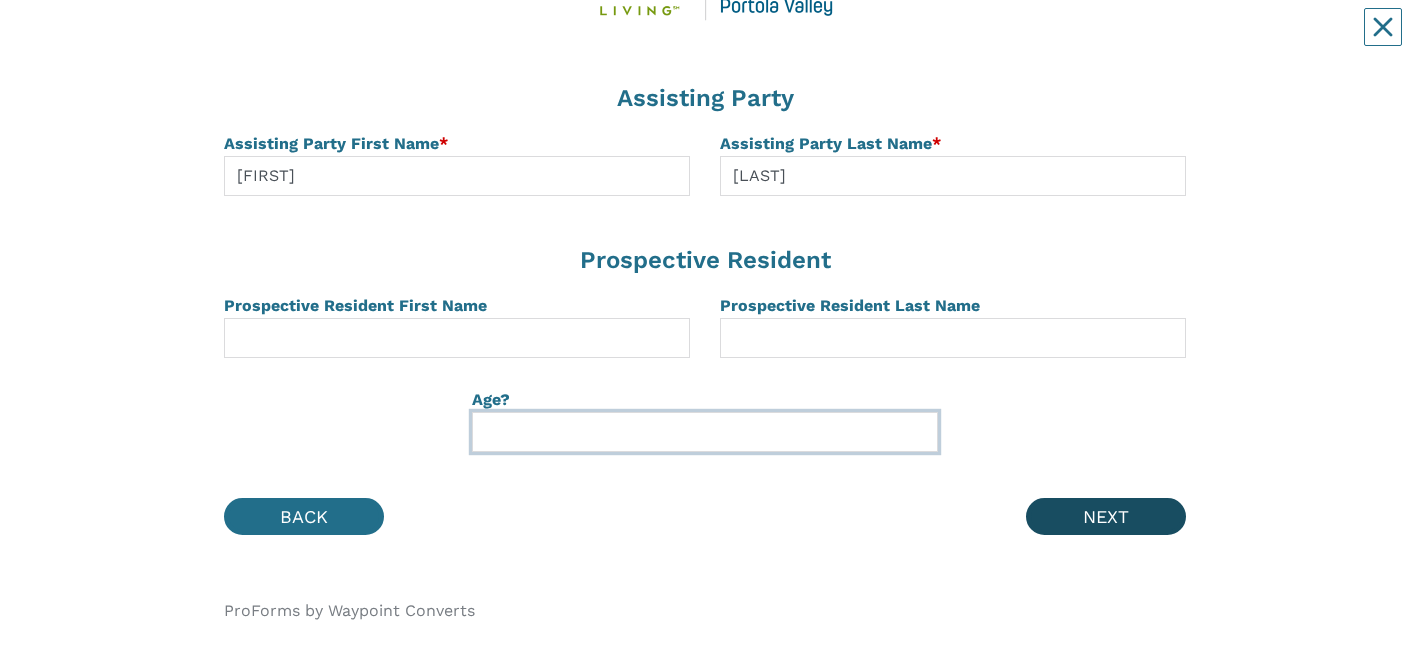 type 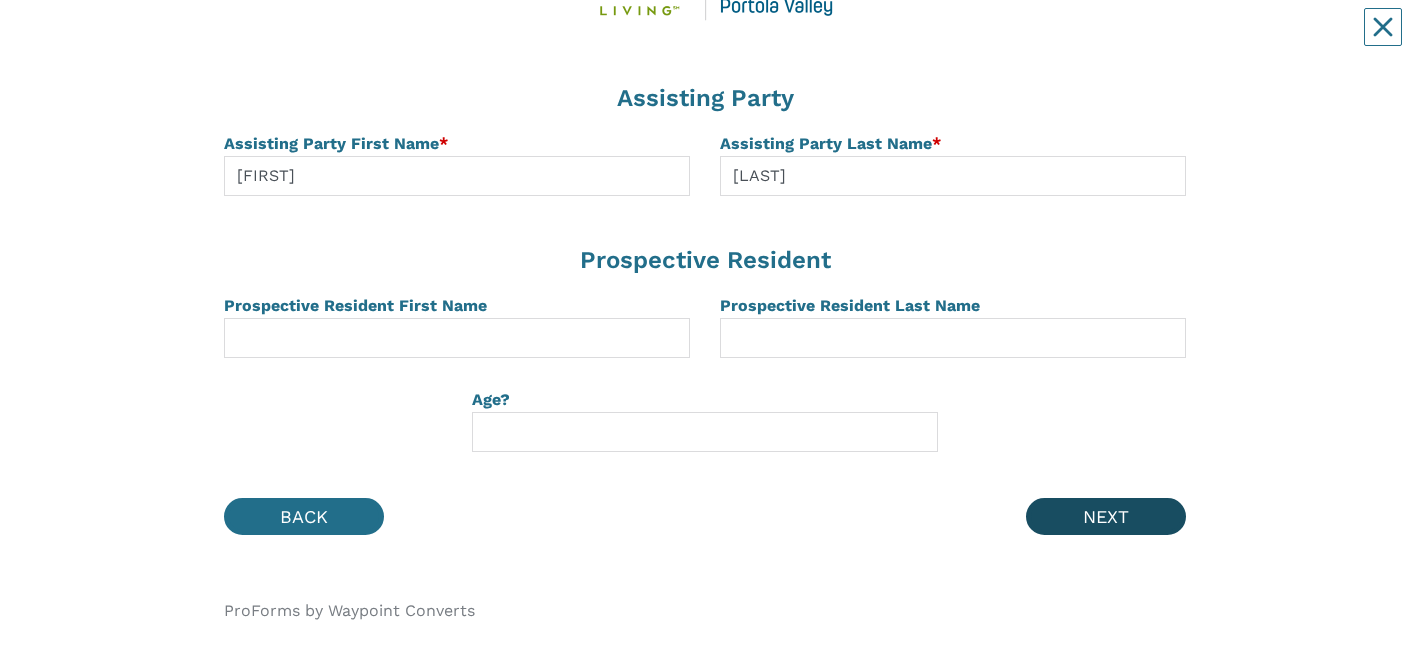 click on "NEXT" at bounding box center (1106, 516) 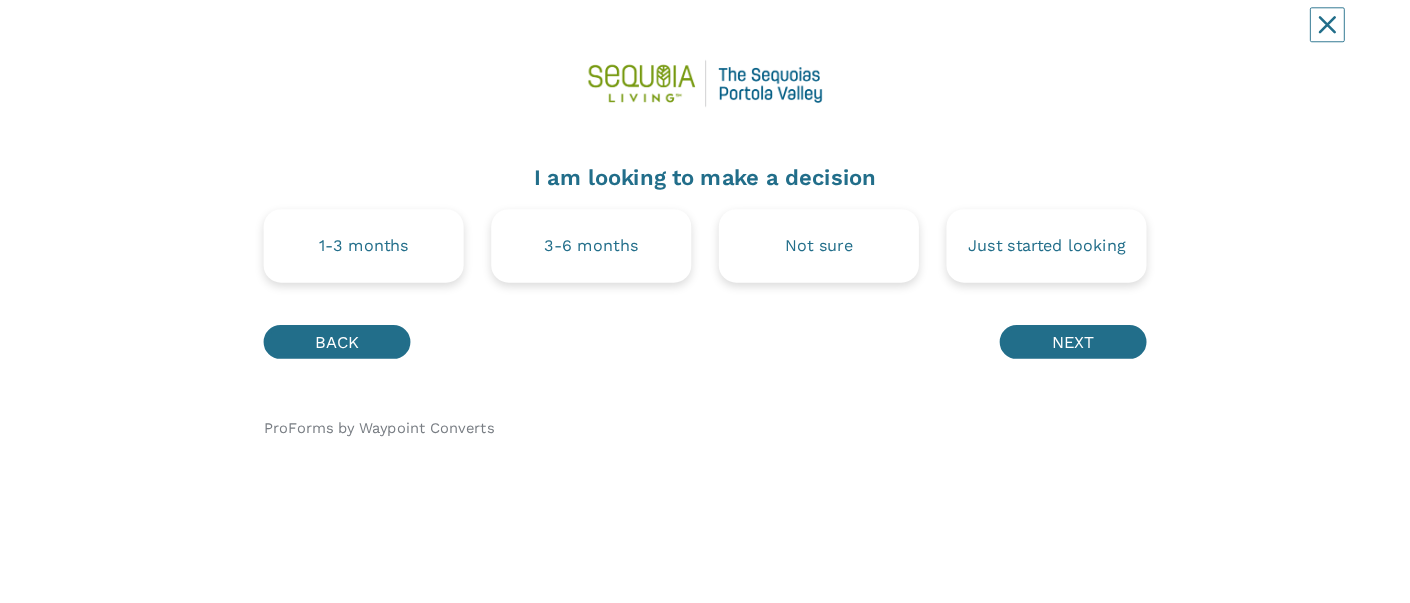 scroll, scrollTop: 0, scrollLeft: 0, axis: both 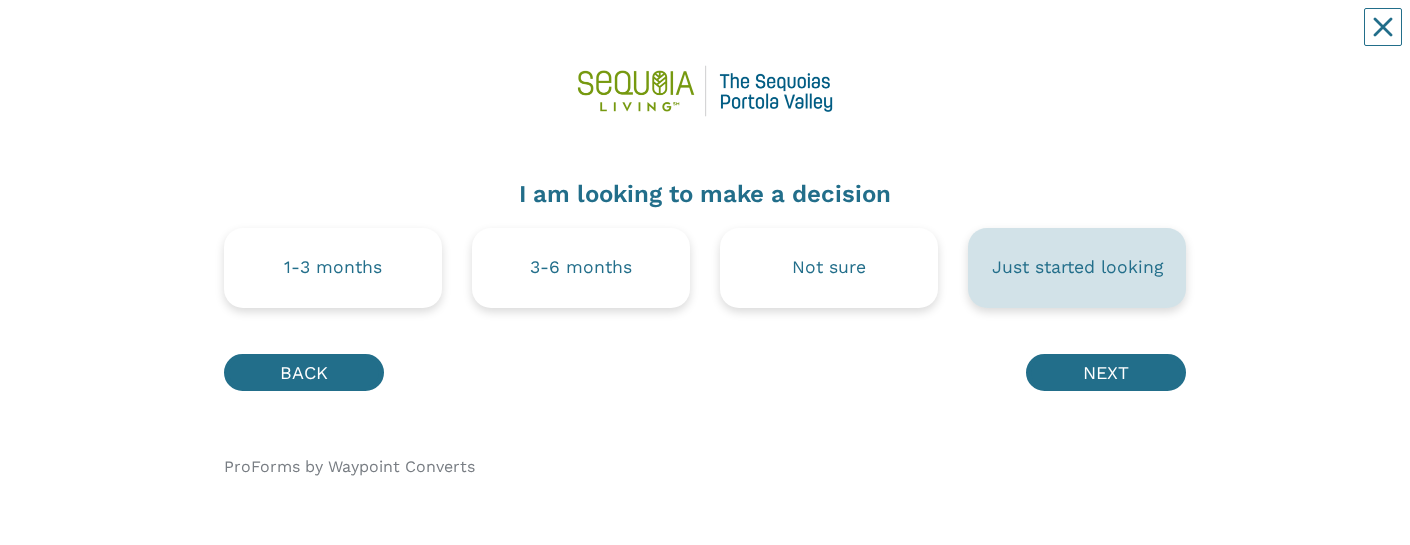 click on "Just started looking" at bounding box center (1077, 268) 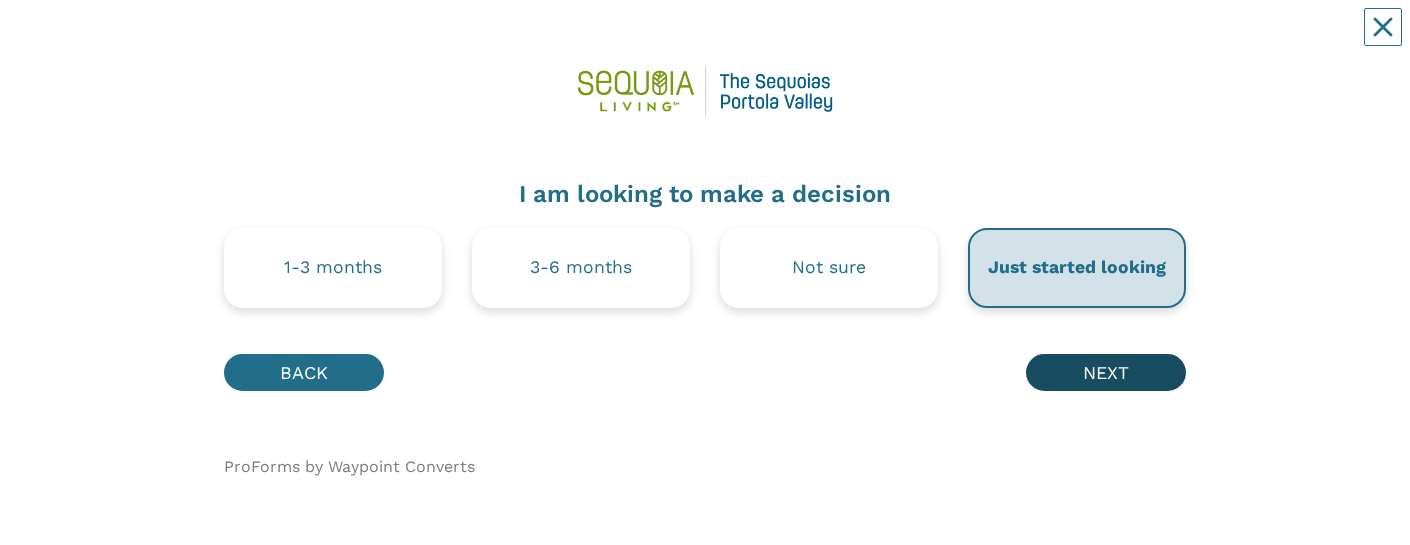 click on "NEXT" at bounding box center (1106, 372) 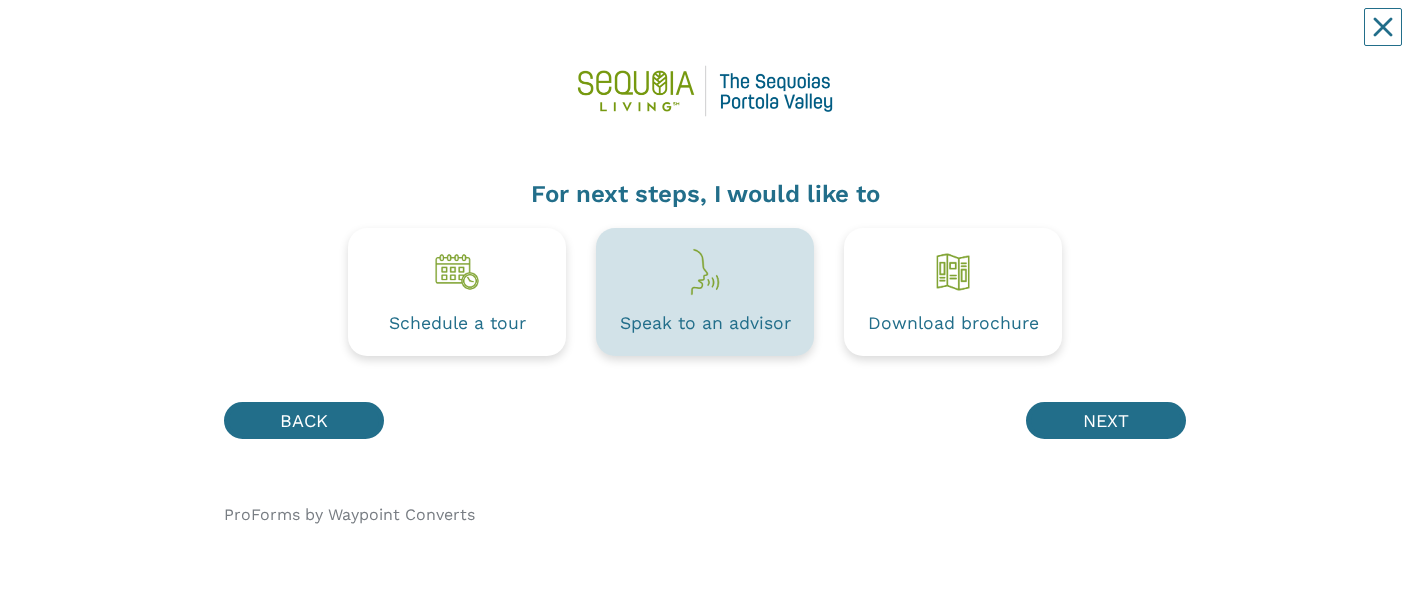 click at bounding box center (705, 272) 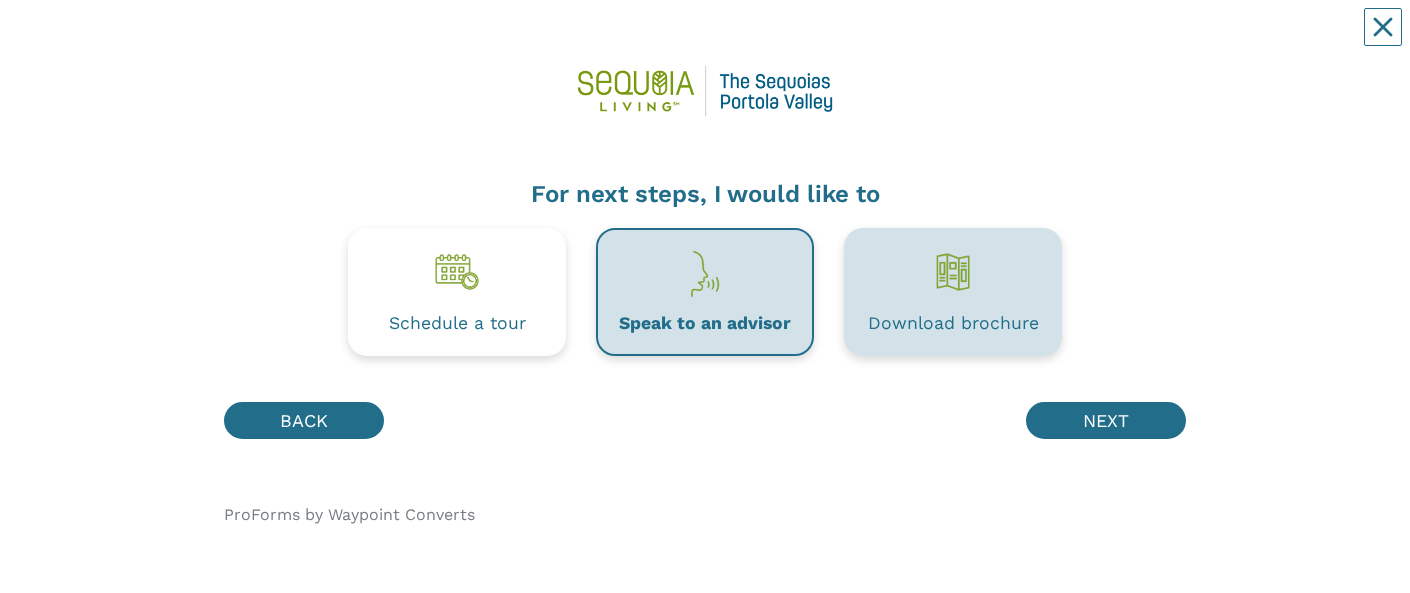 click on "Download brochure" at bounding box center [953, 292] 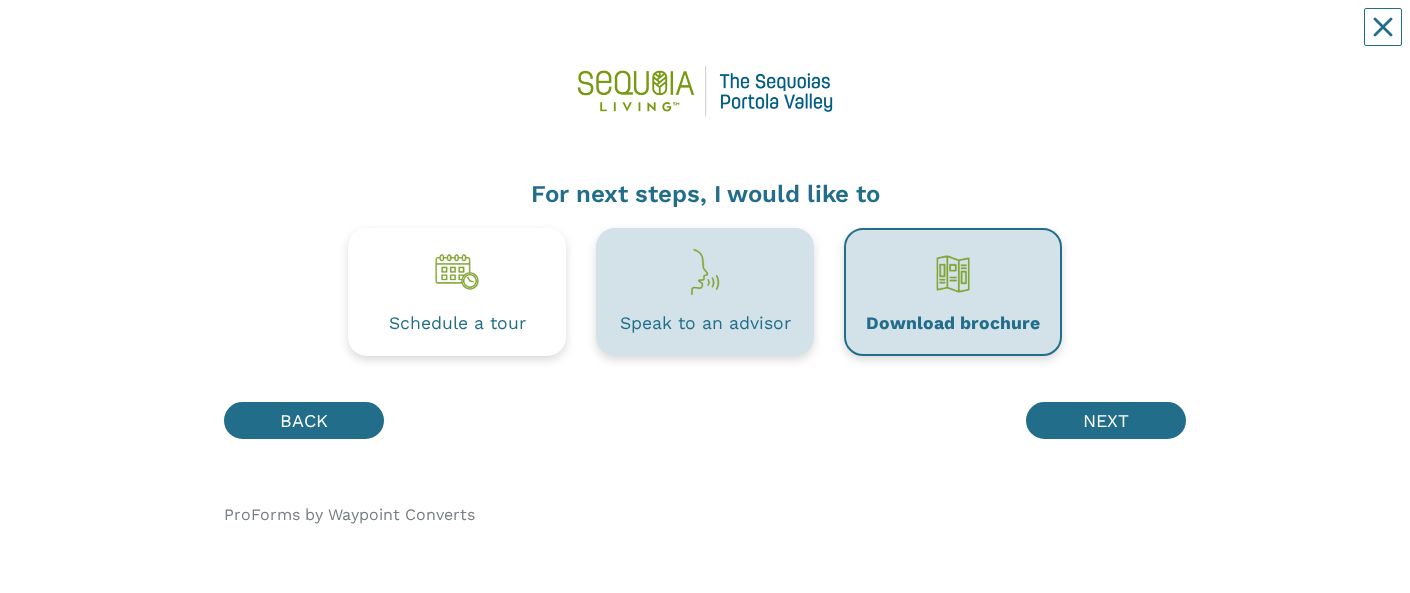 click on "Speak to an advisor" at bounding box center (705, 292) 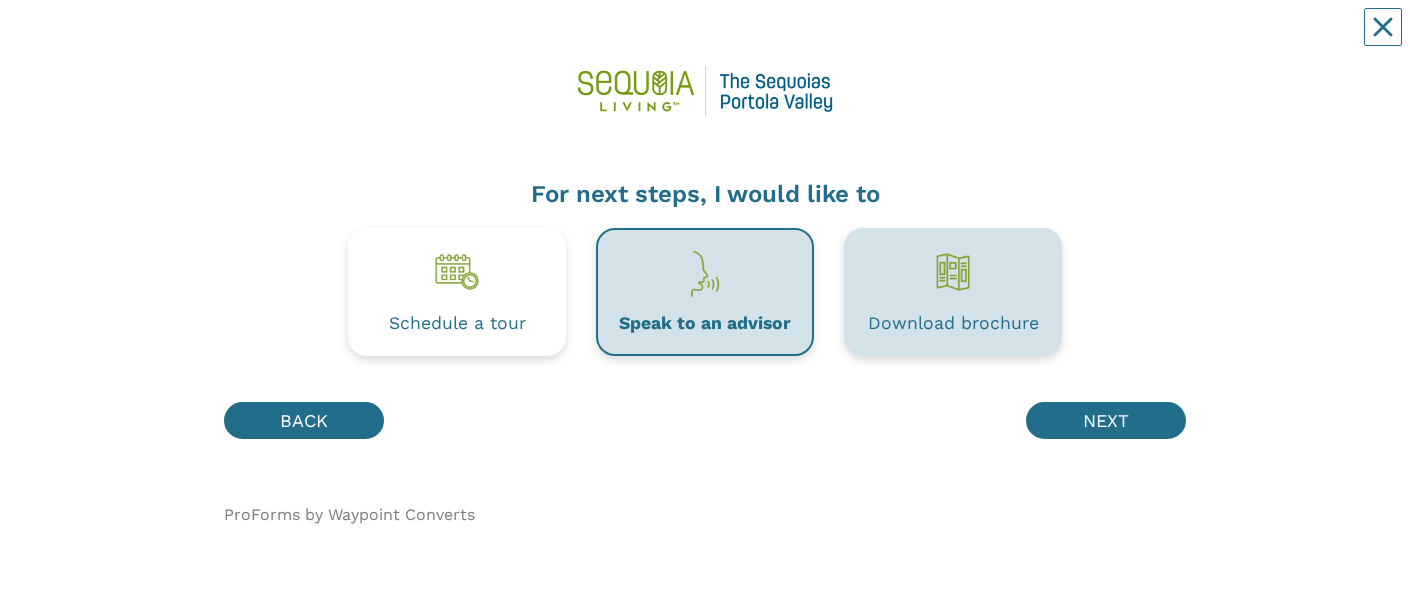 click on "Download brochure" at bounding box center (953, 324) 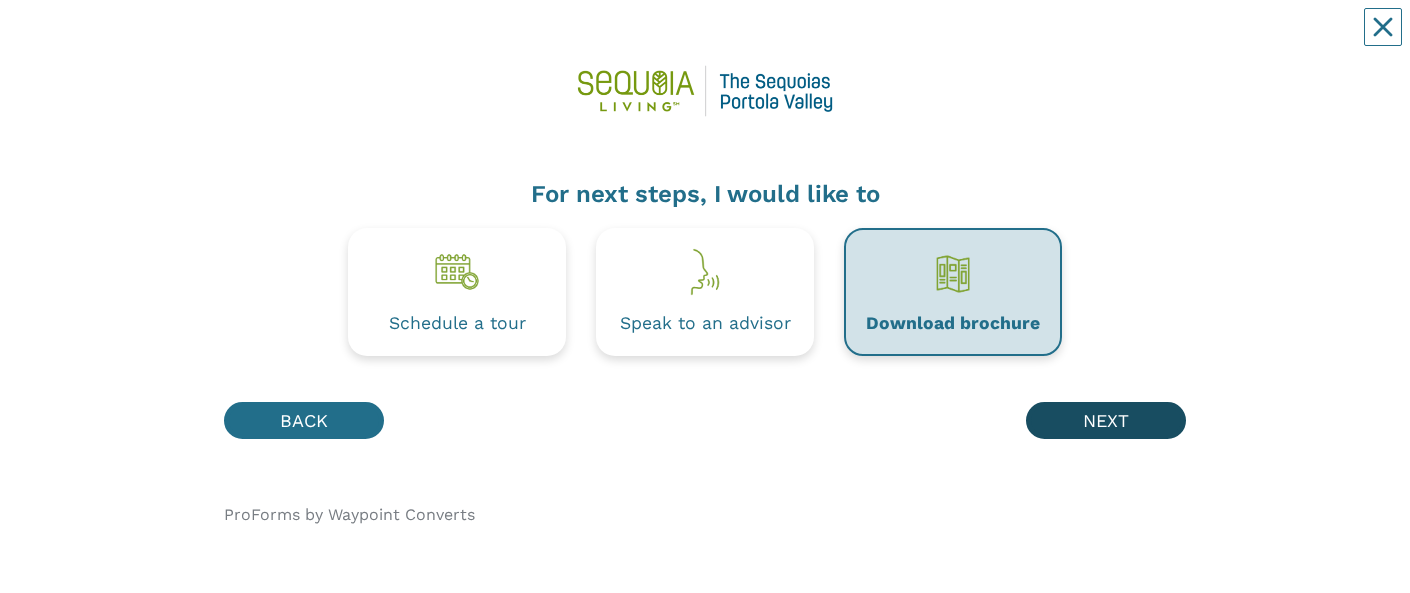 click on "NEXT" at bounding box center [1106, 420] 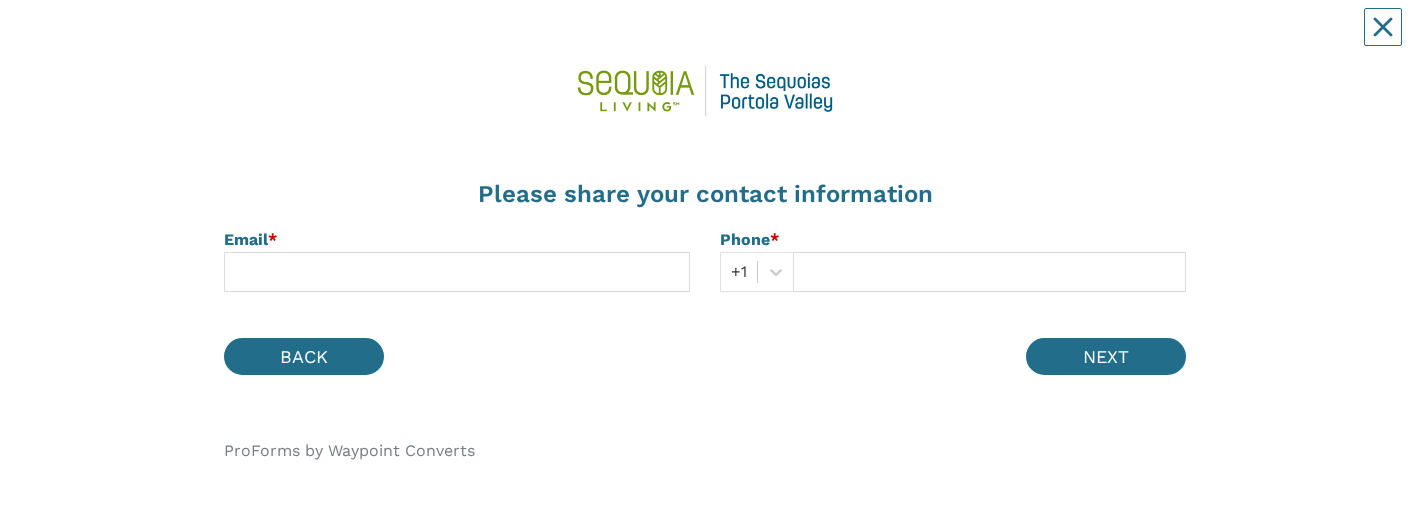 click on "Email *" at bounding box center (457, 275) 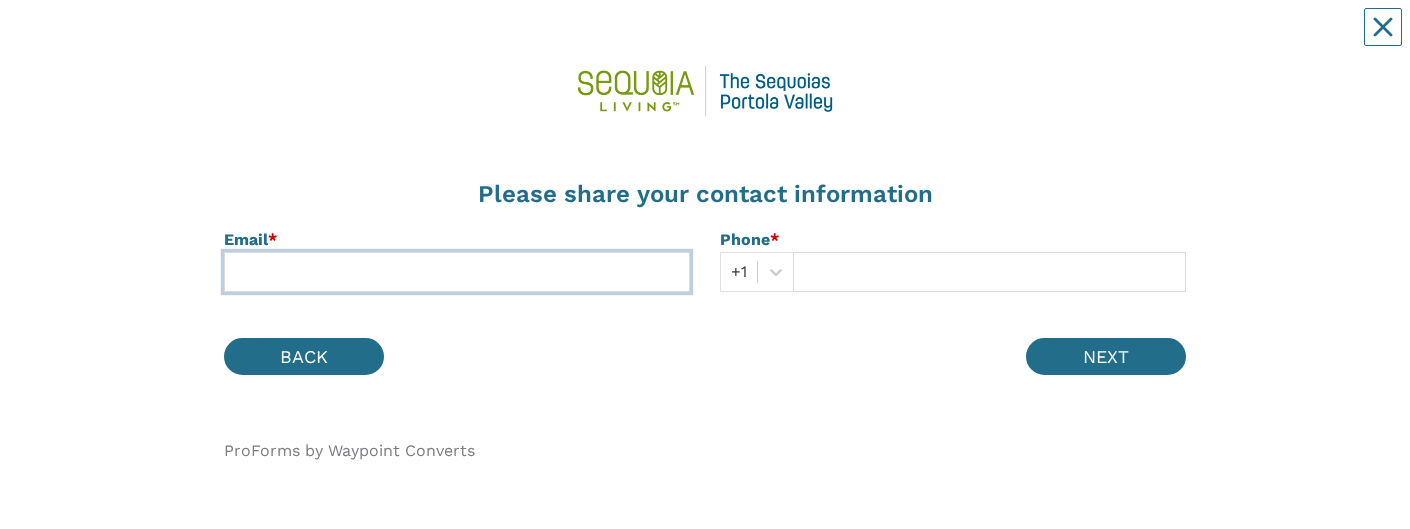 click at bounding box center (457, 272) 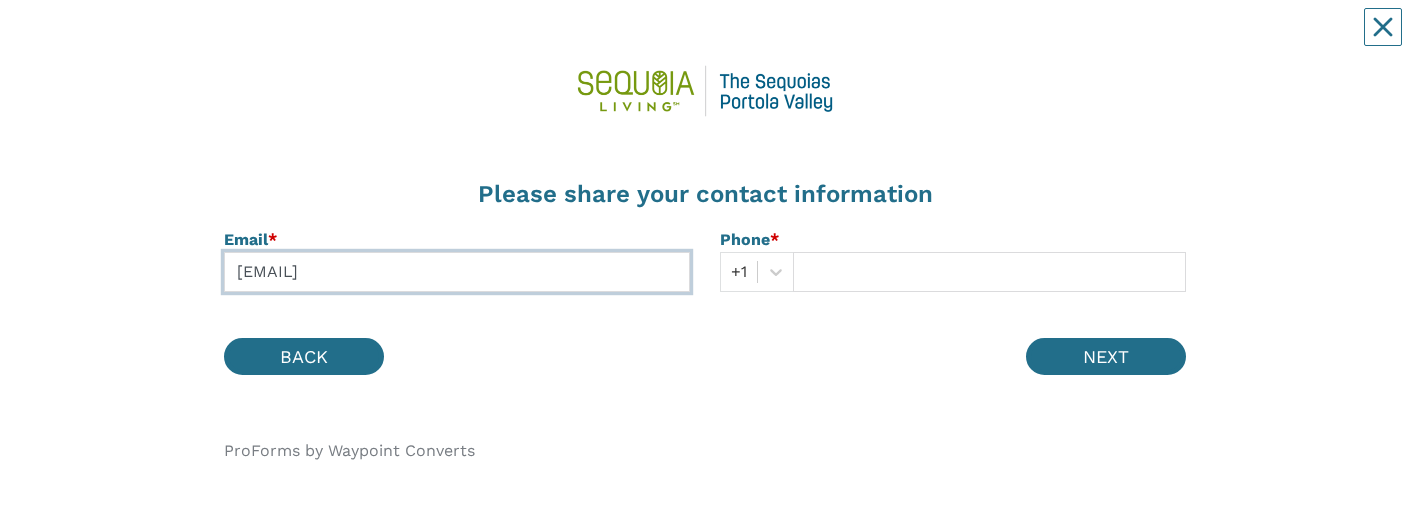 type on "[EMAIL]" 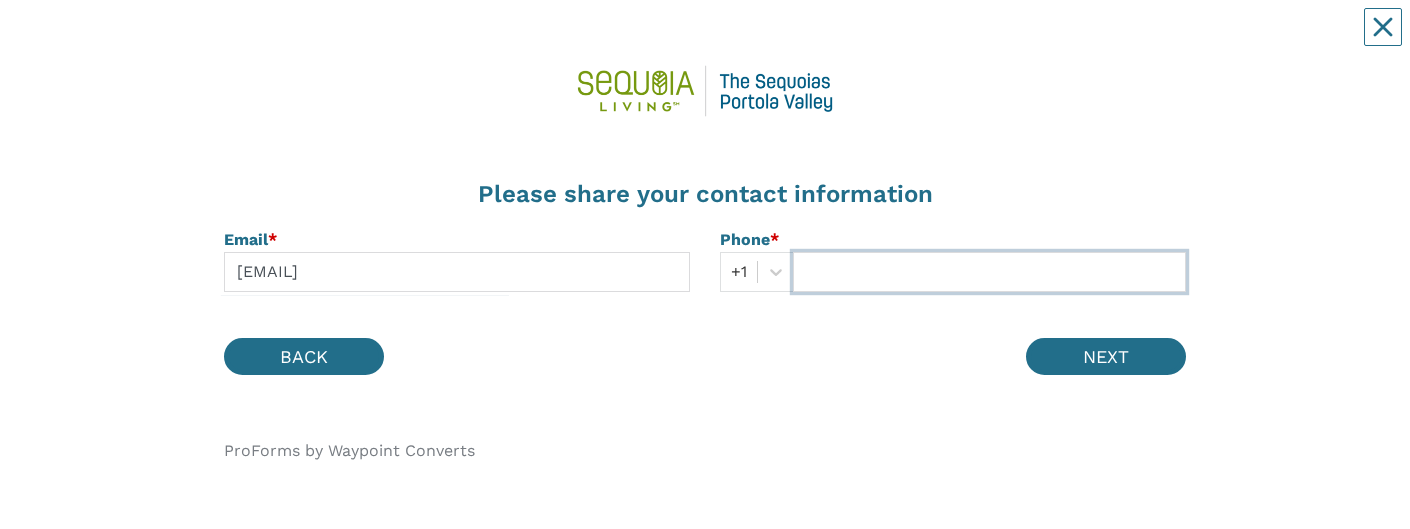 click at bounding box center [989, 272] 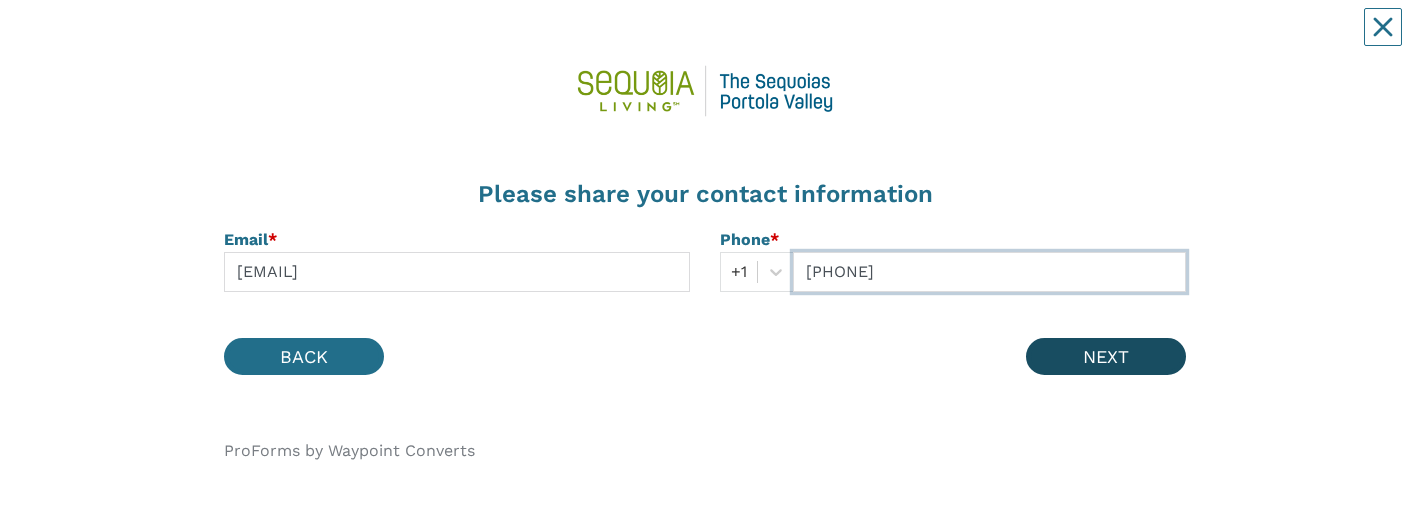 type on "[PHONE]" 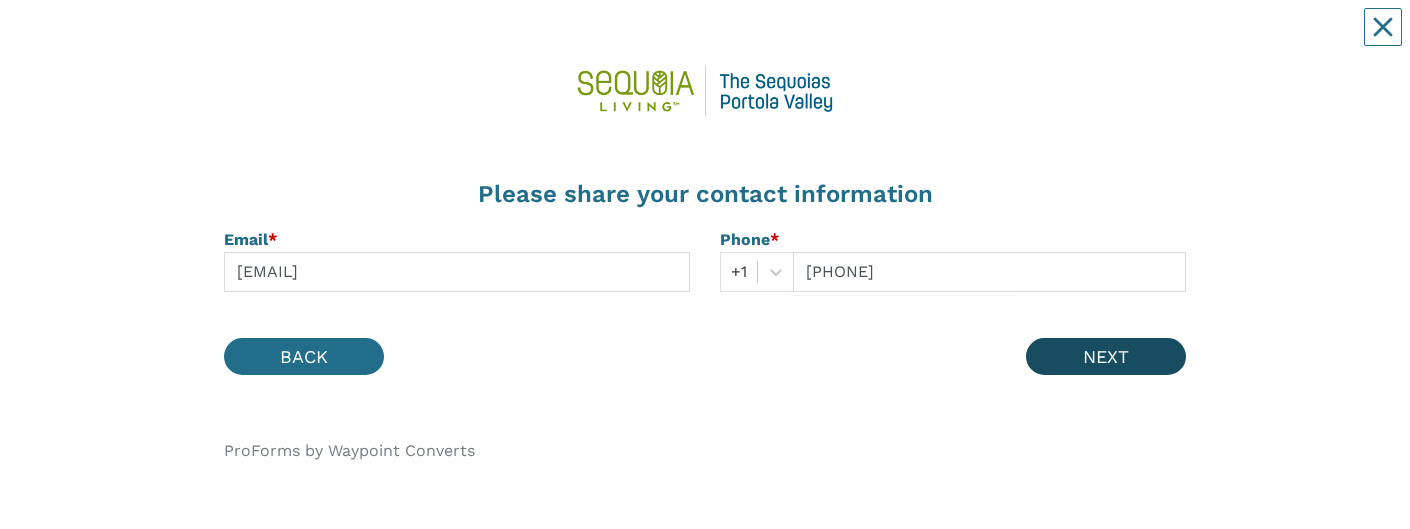 click on "NEXT" at bounding box center [1106, 356] 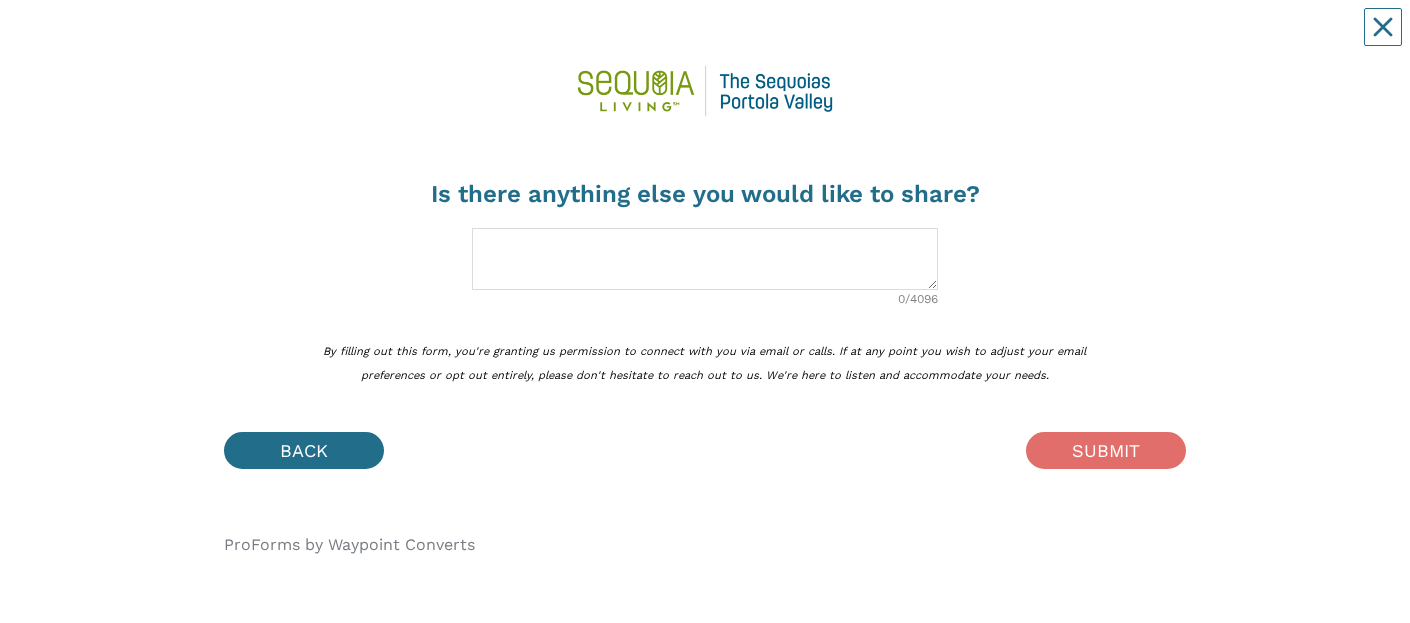 click on "SUBMIT" at bounding box center (1106, 450) 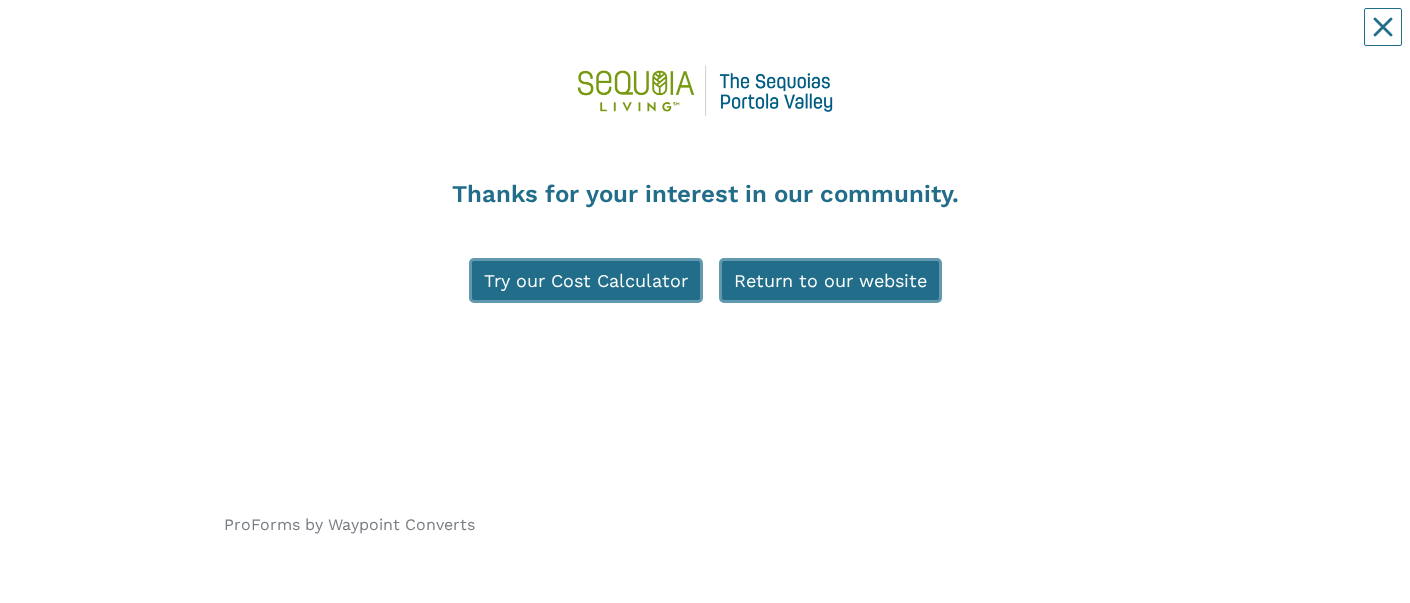 click on "Try our Cost Calculator" at bounding box center [586, 280] 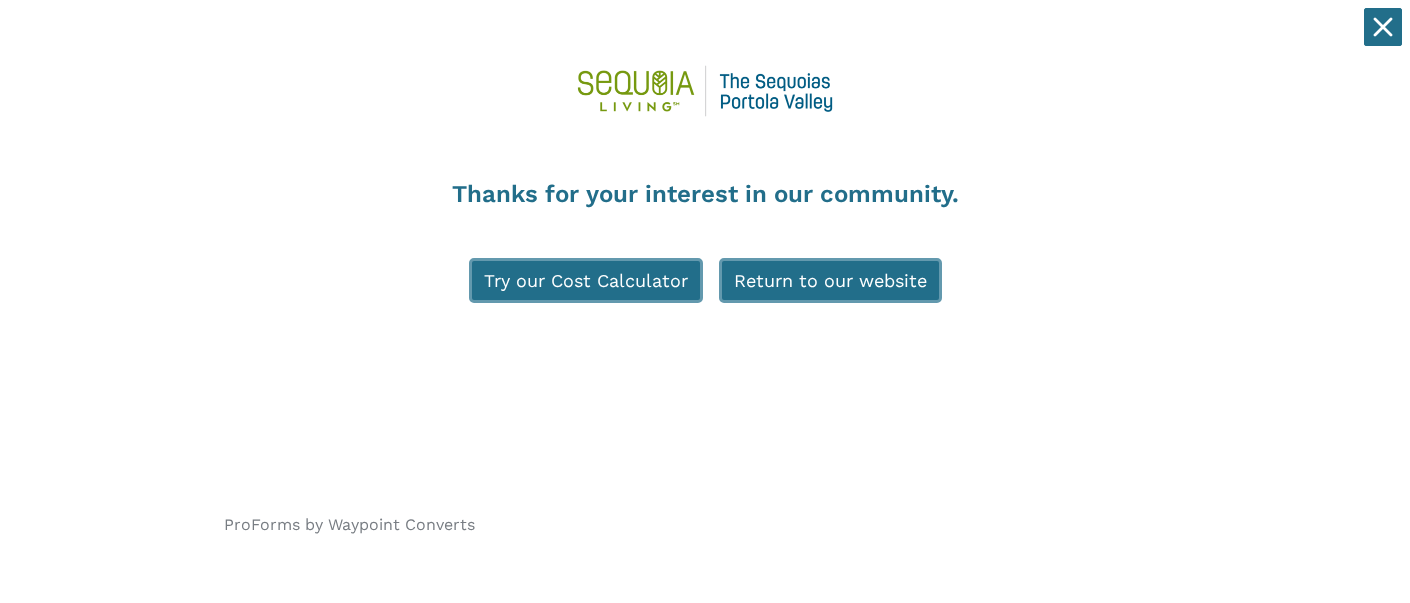 click 